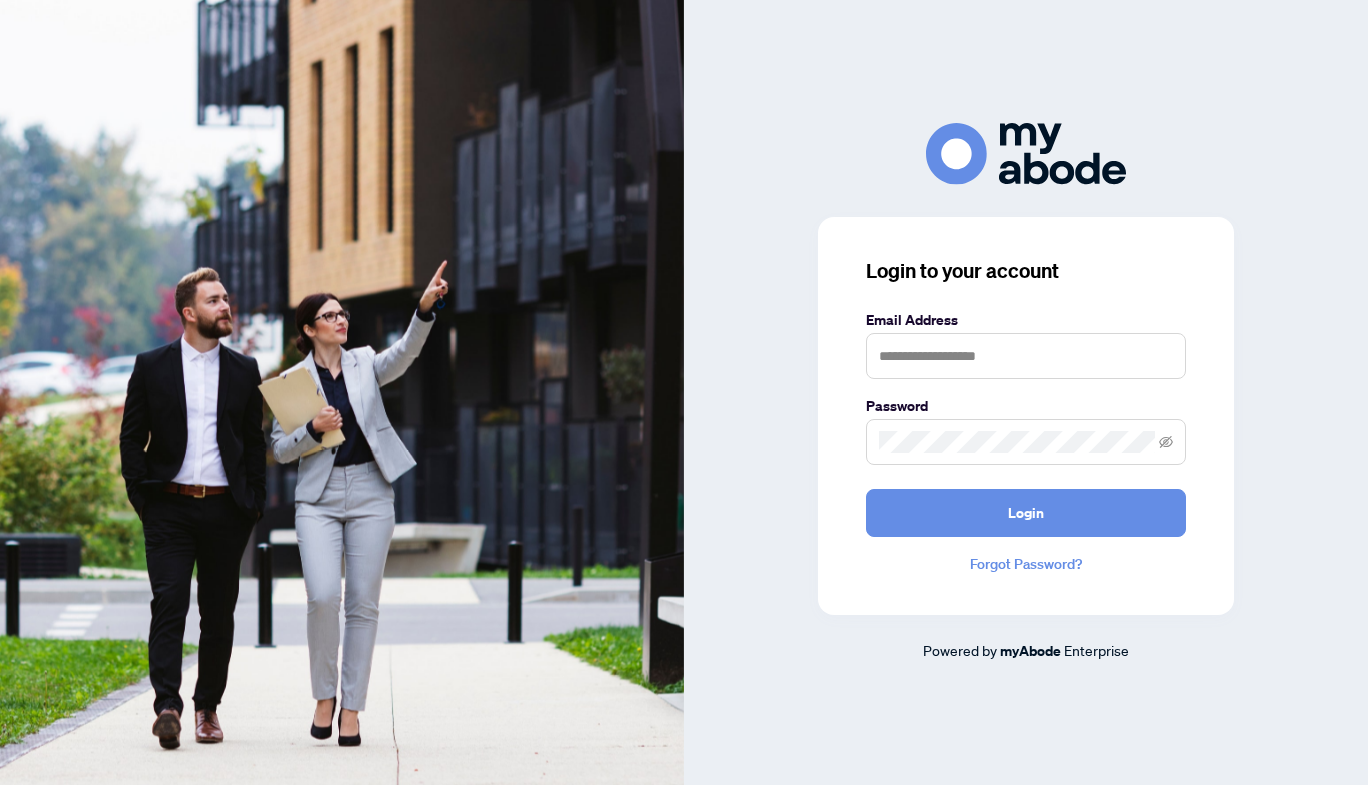scroll, scrollTop: 0, scrollLeft: 0, axis: both 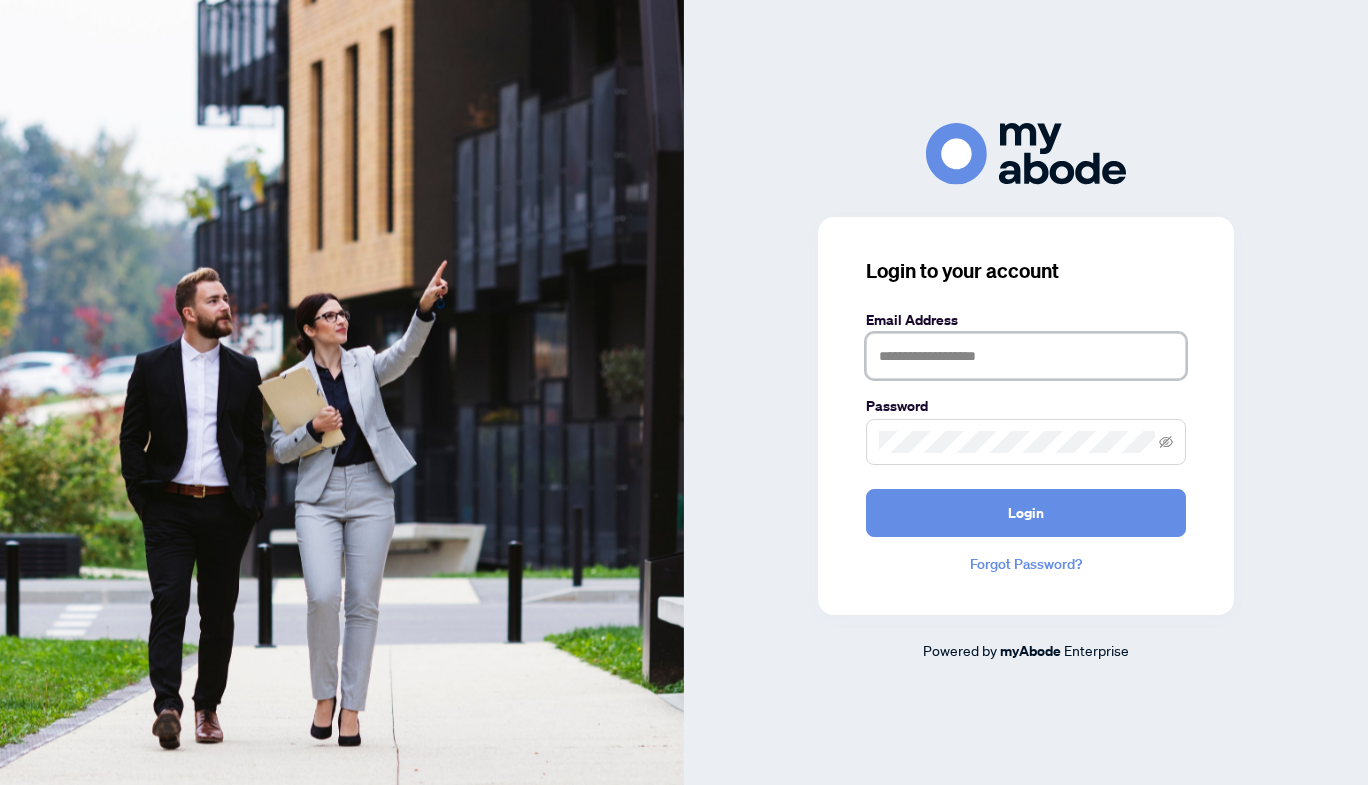click at bounding box center (1026, 356) 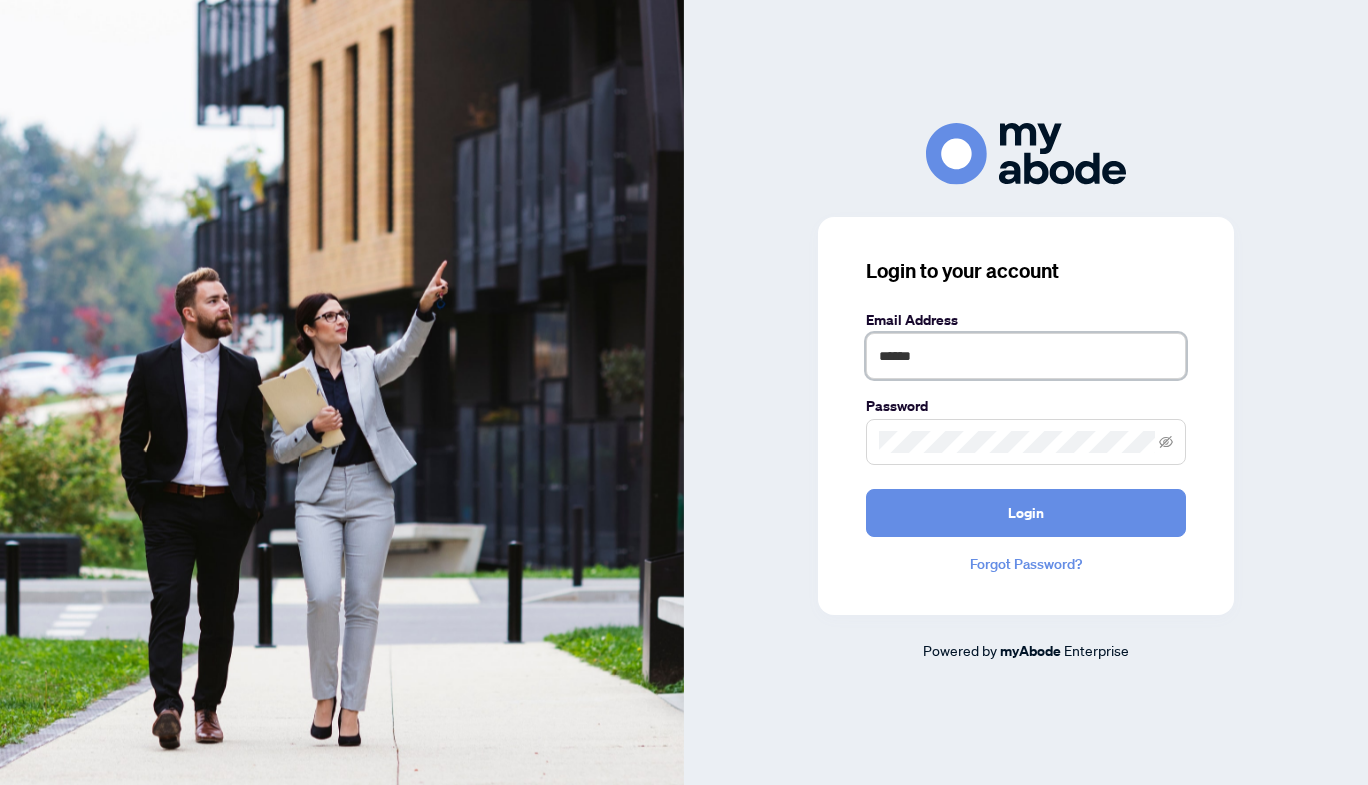 type on "**********" 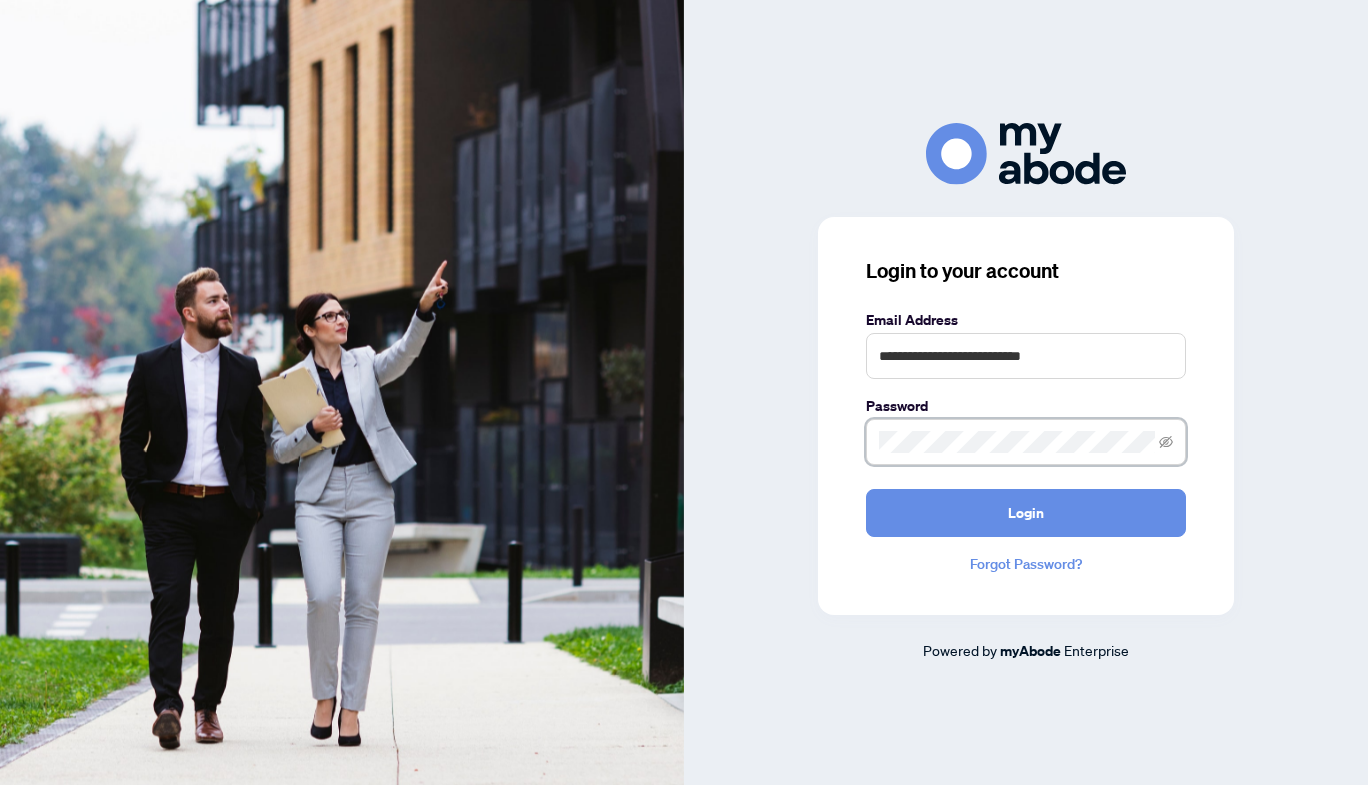 click on "Login" at bounding box center [1026, 513] 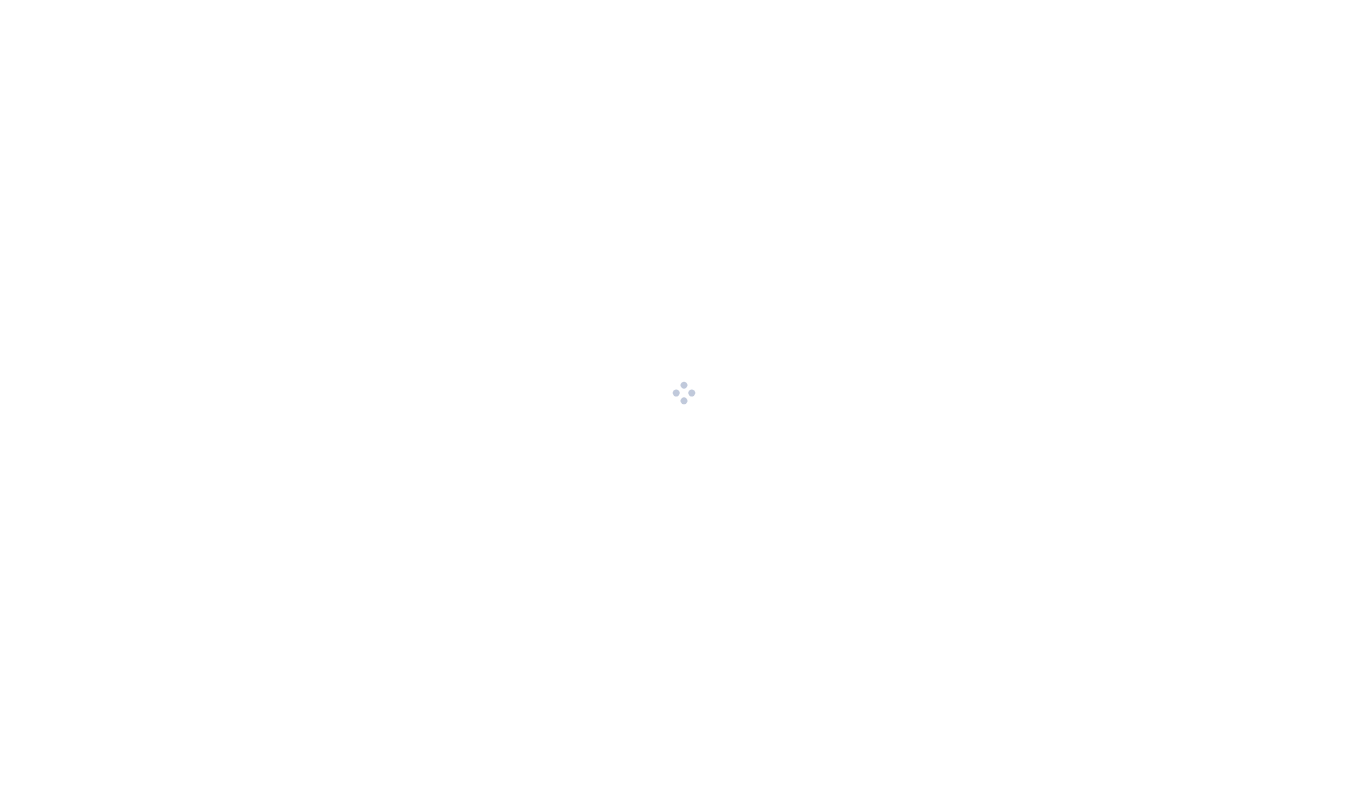 scroll, scrollTop: 0, scrollLeft: 0, axis: both 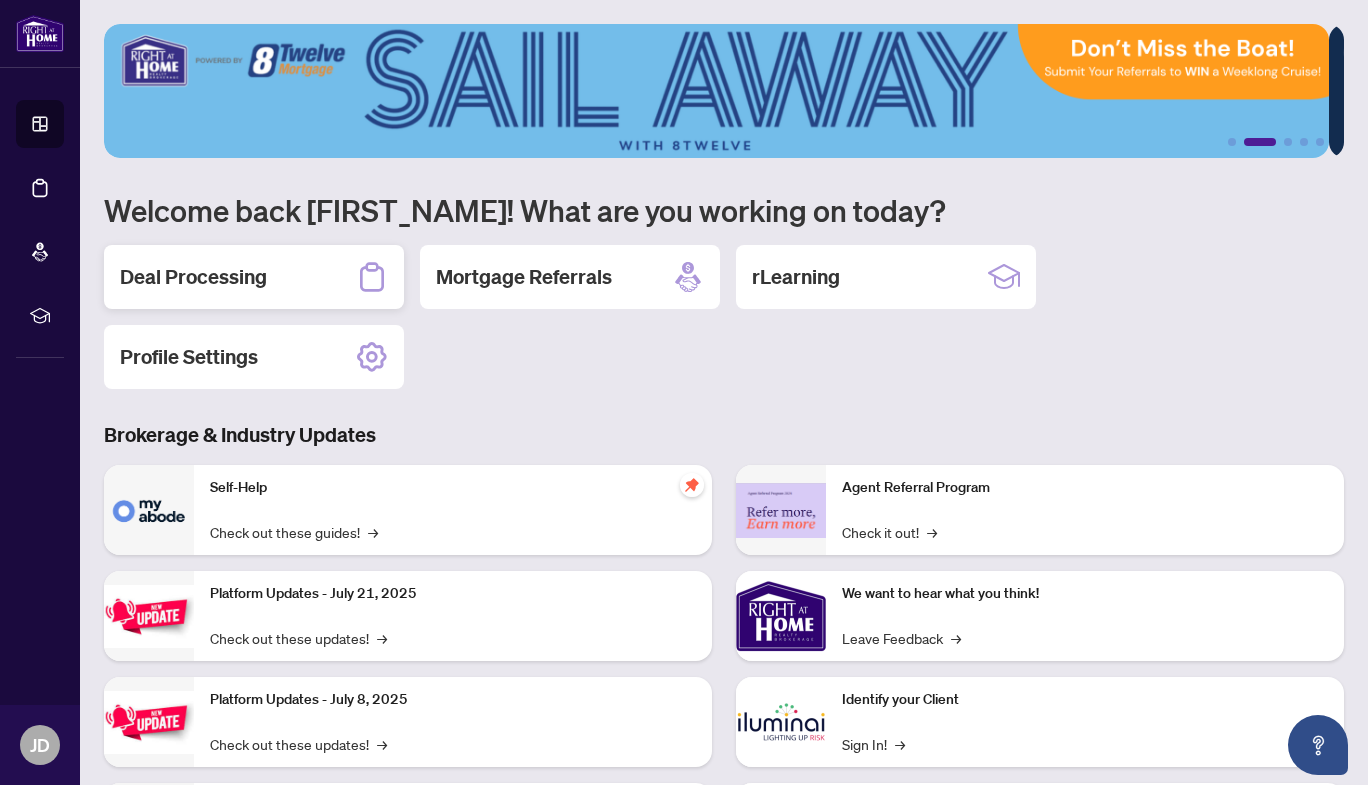 click on "Deal Processing" at bounding box center [193, 277] 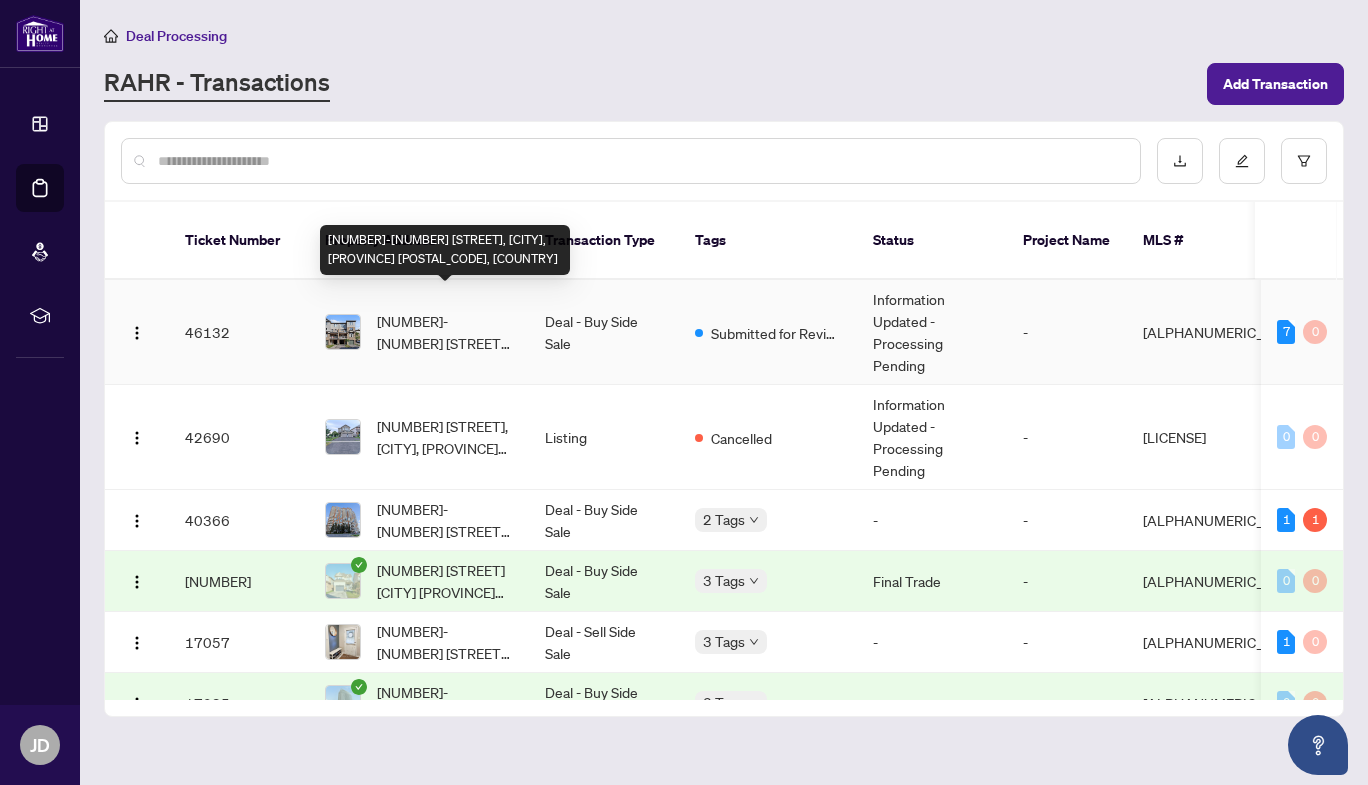click on "[NUMBER]-[NUMBER] [STREET], [CITY], [PROVINCE] [POSTAL_CODE], [COUNTRY]" at bounding box center (445, 332) 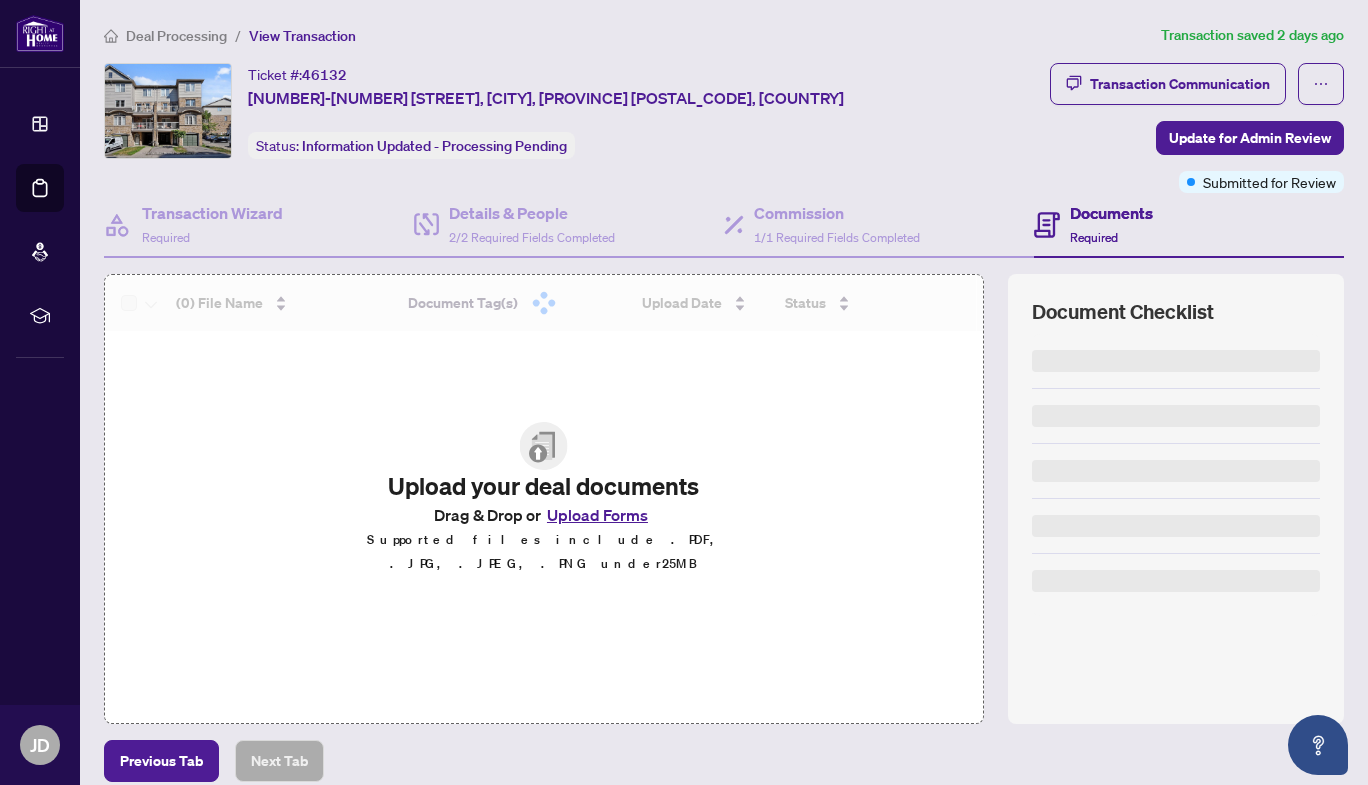 scroll, scrollTop: 89, scrollLeft: 0, axis: vertical 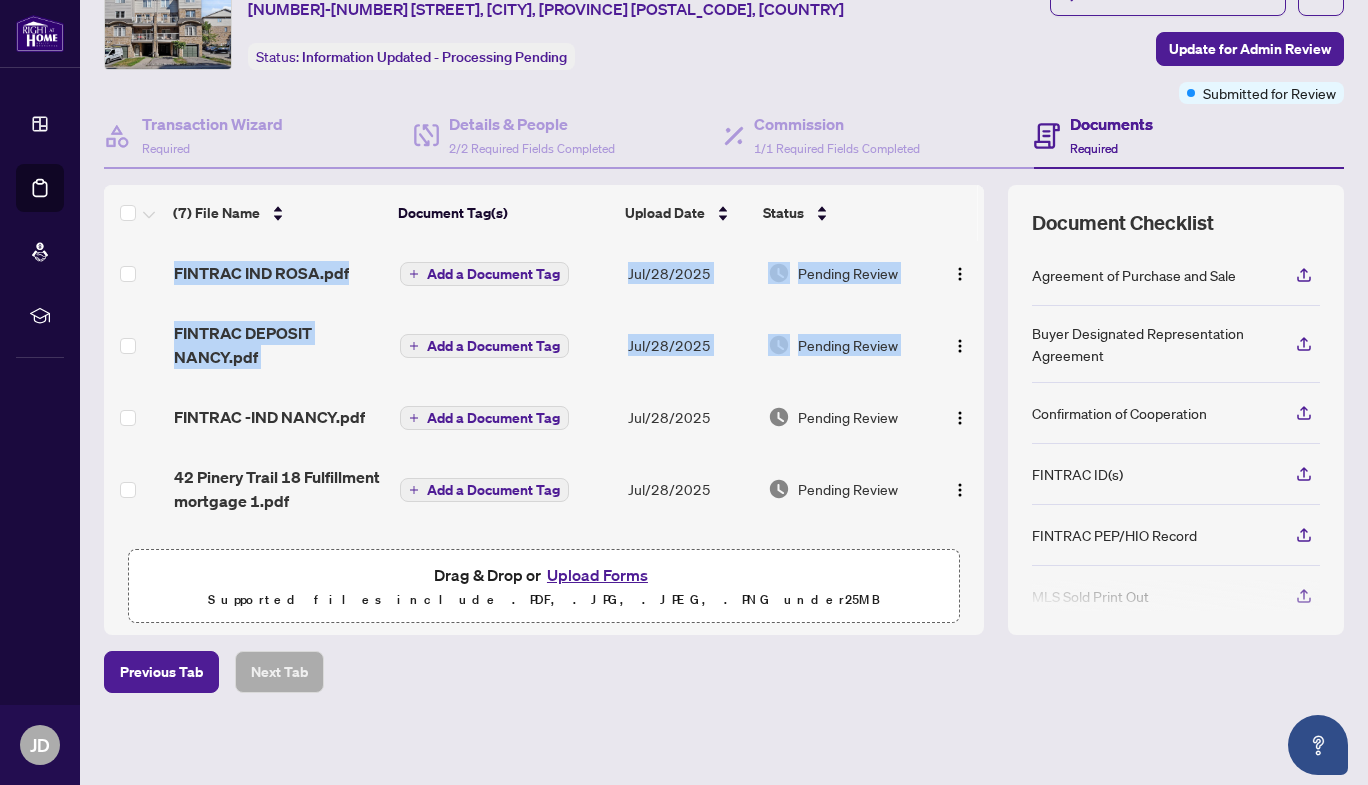 drag, startPoint x: 962, startPoint y: 319, endPoint x: 963, endPoint y: 378, distance: 59.008472 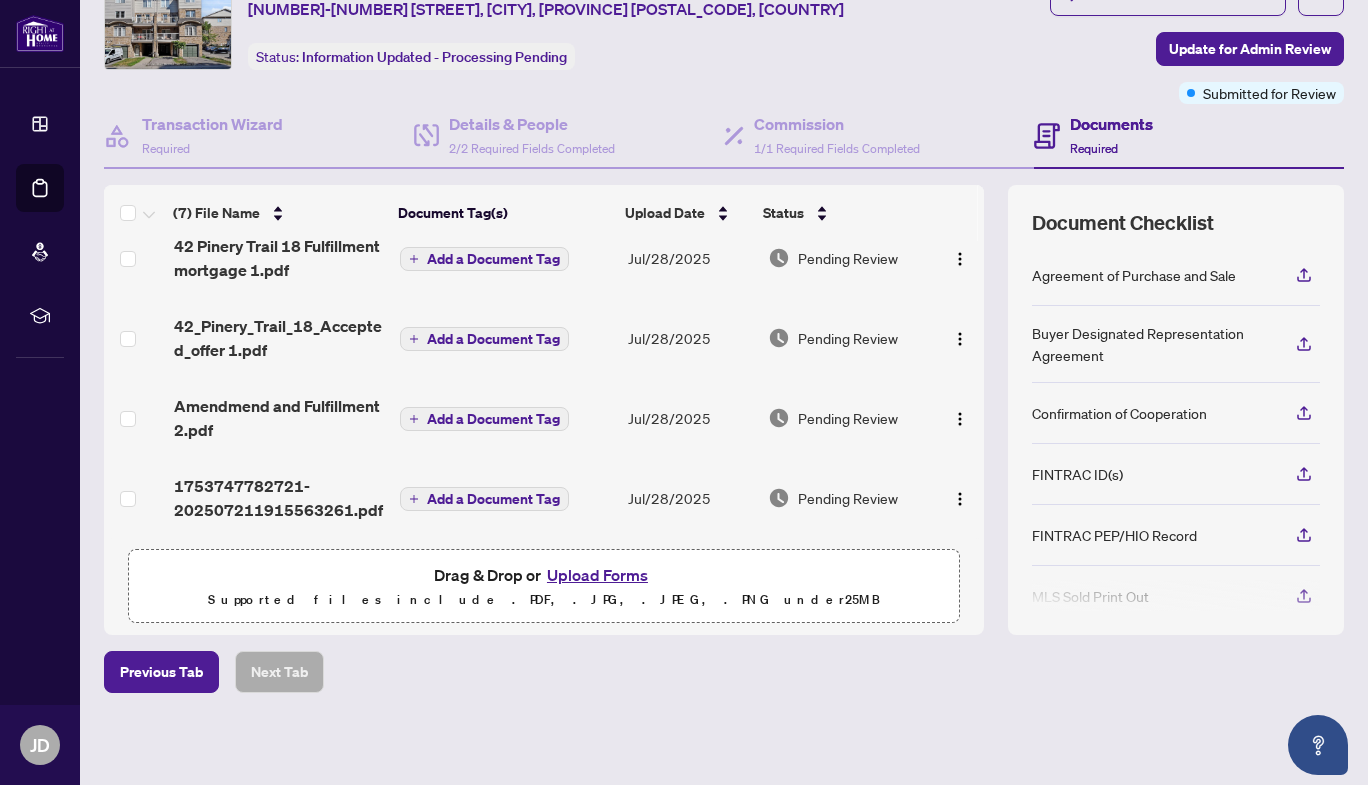 scroll, scrollTop: 0, scrollLeft: 0, axis: both 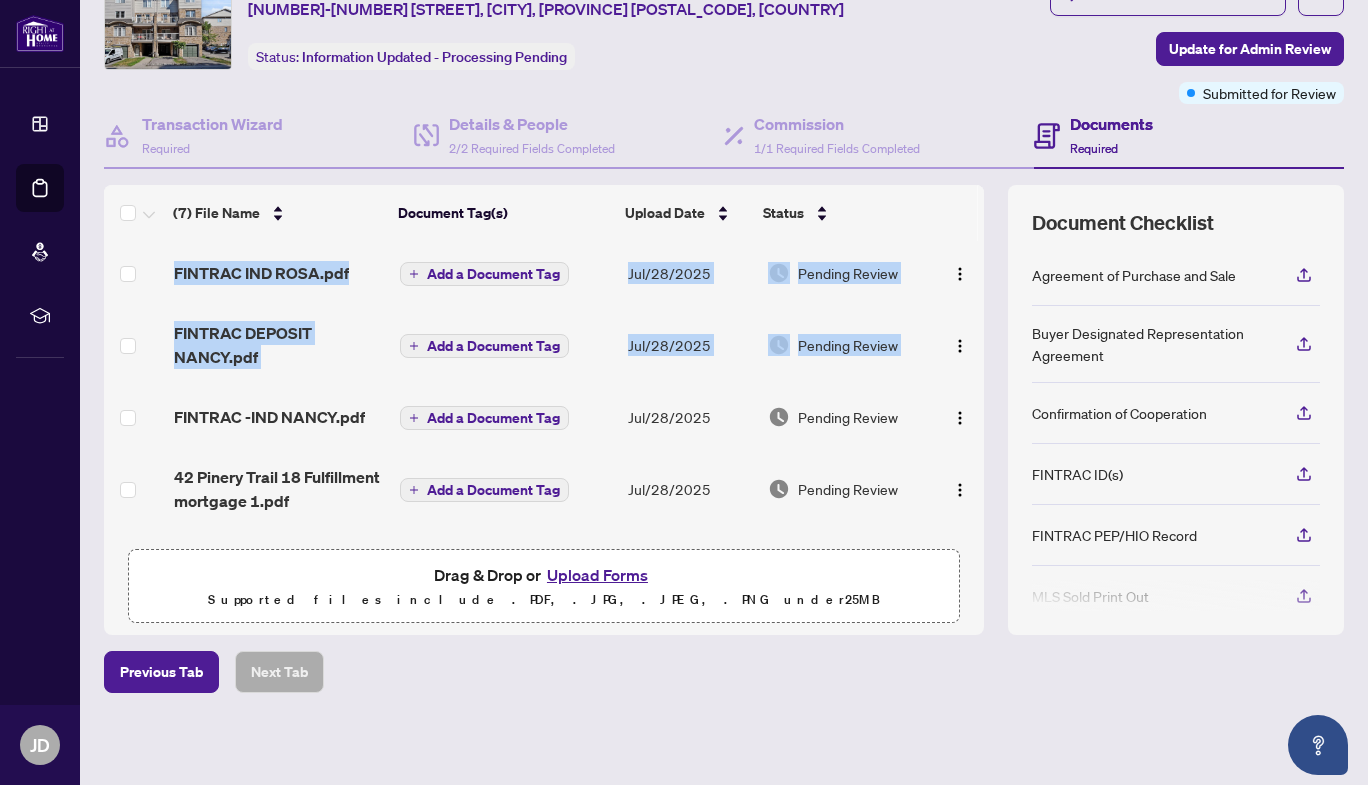 click on "Upload Forms" at bounding box center (597, 575) 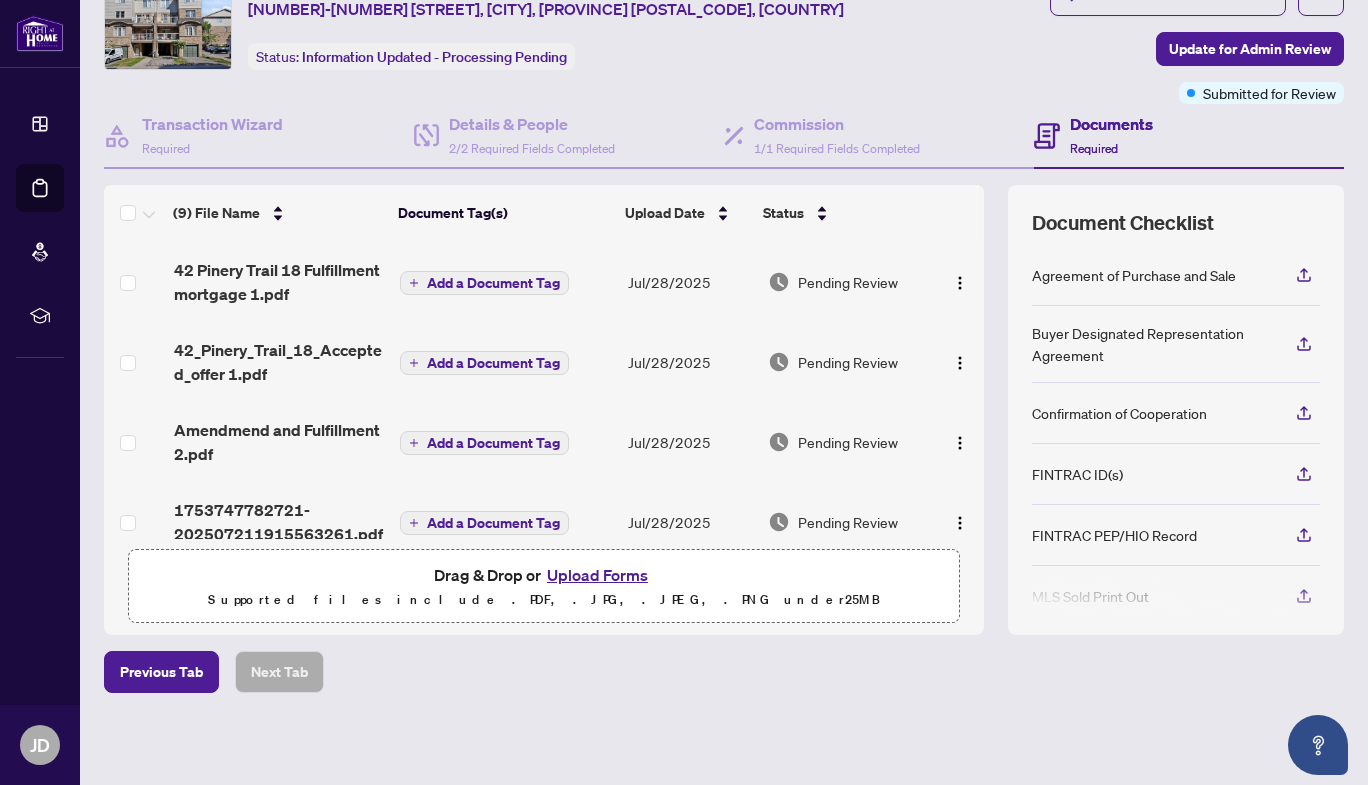 scroll, scrollTop: 397, scrollLeft: 0, axis: vertical 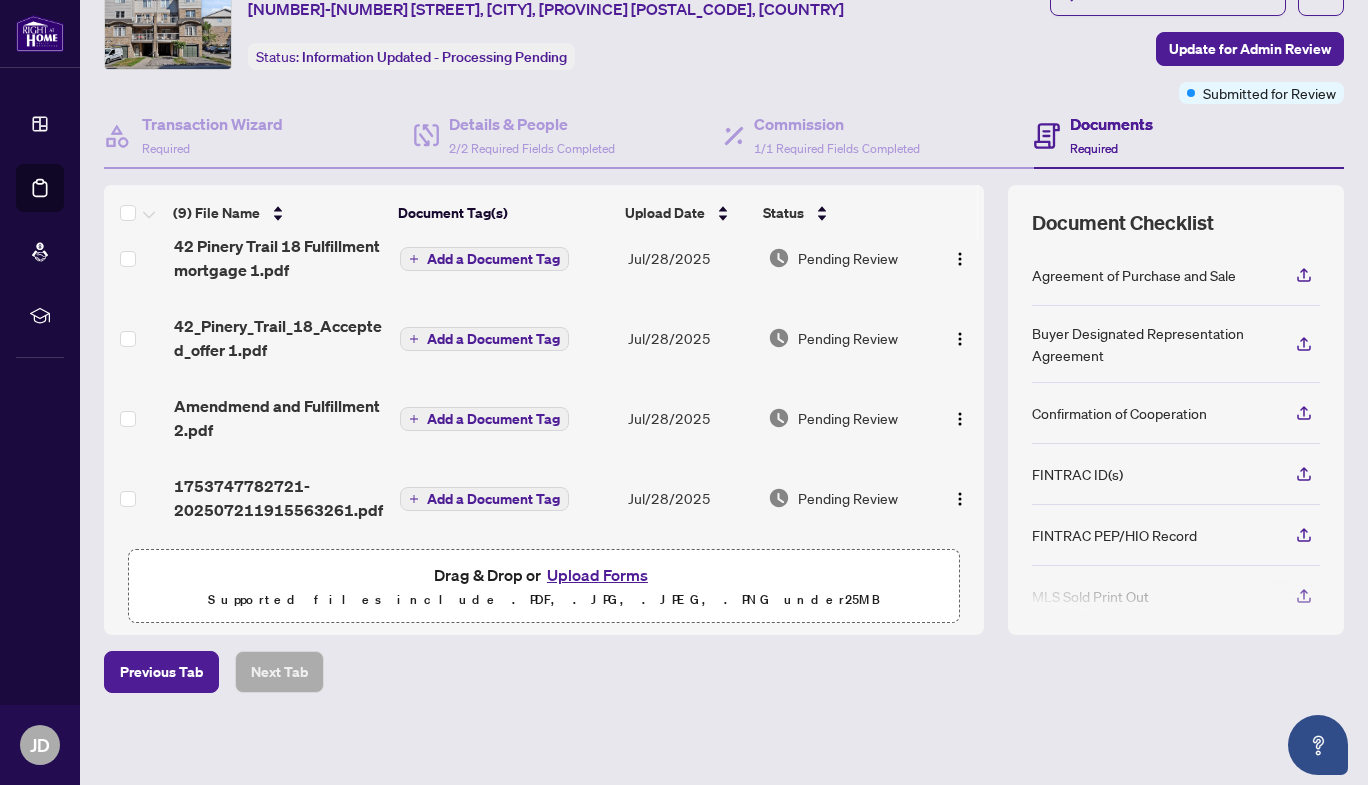 click on "Upload Forms" at bounding box center (597, 575) 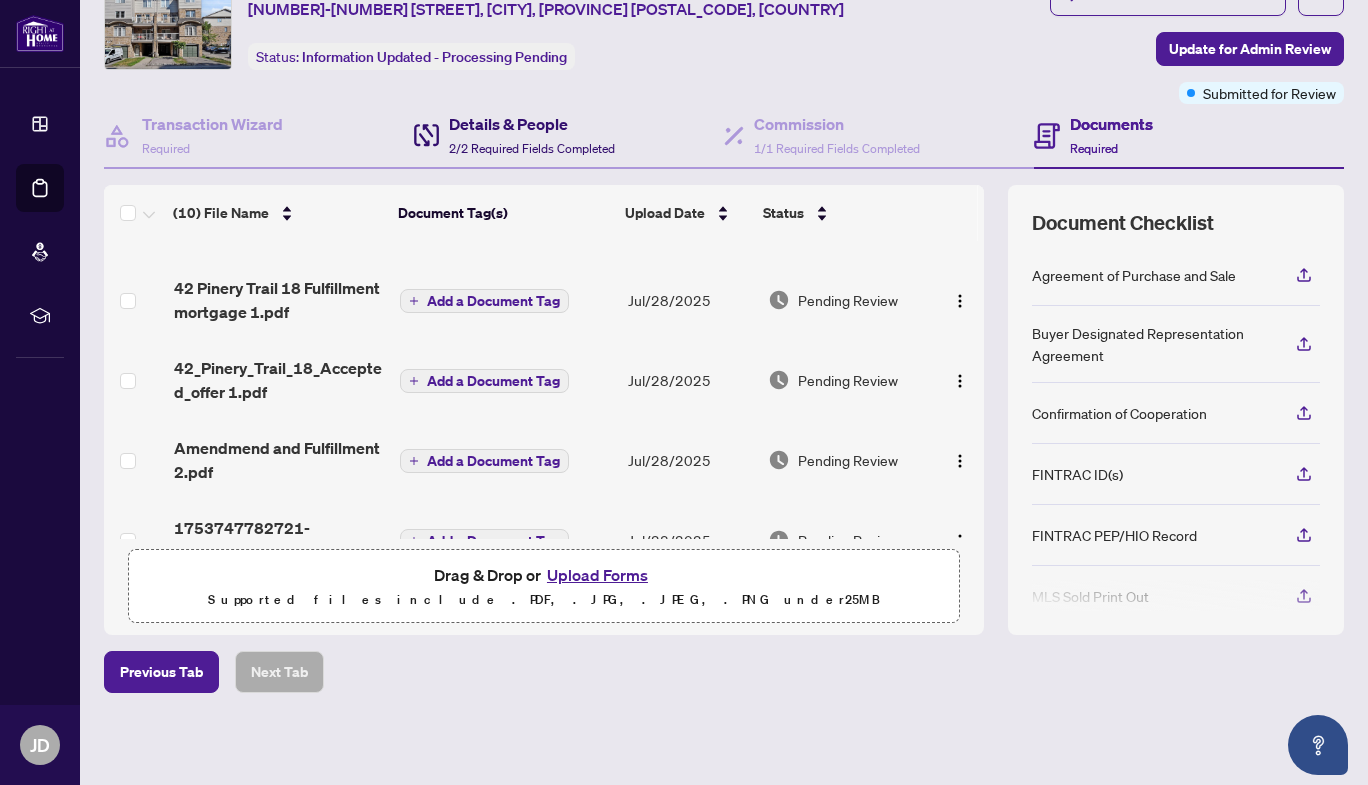 click on "2/2 Required Fields Completed" at bounding box center (532, 148) 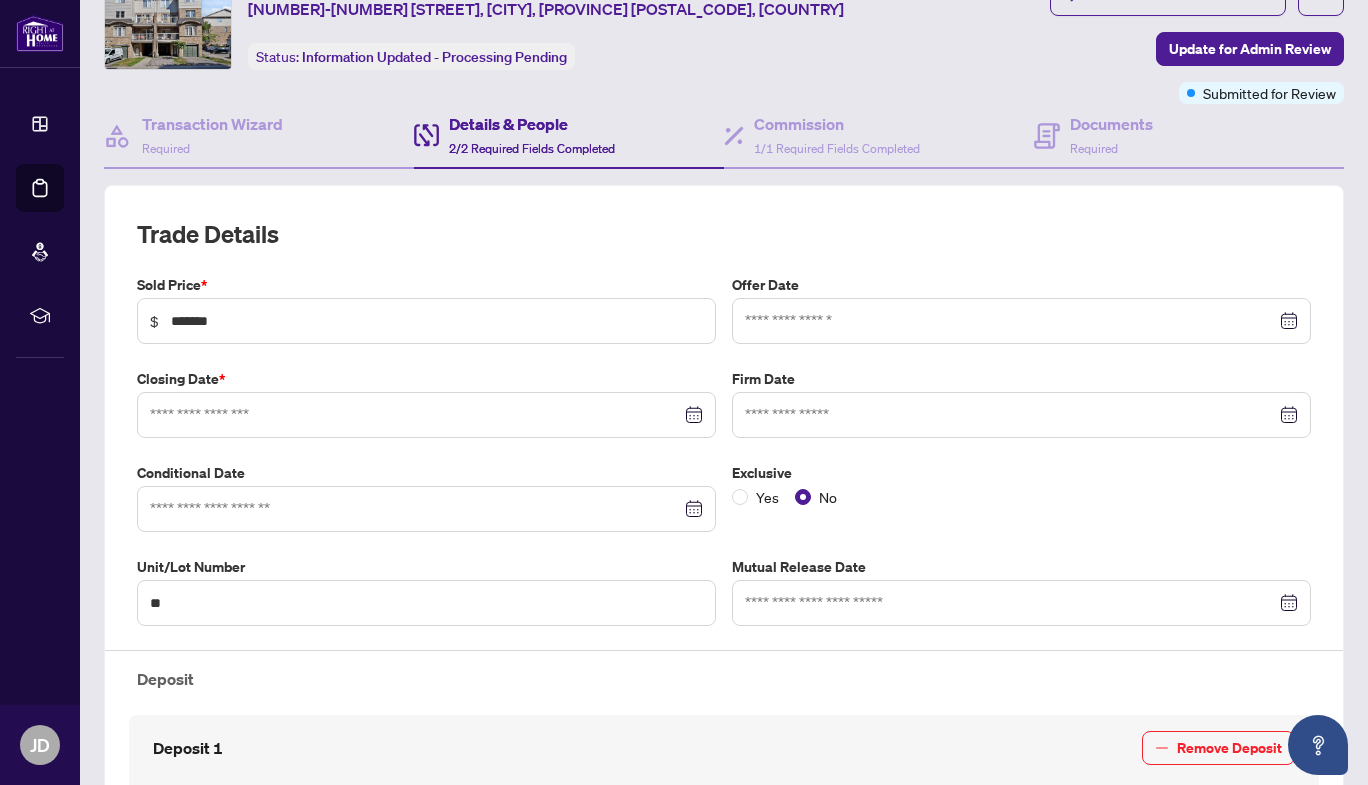 type on "**********" 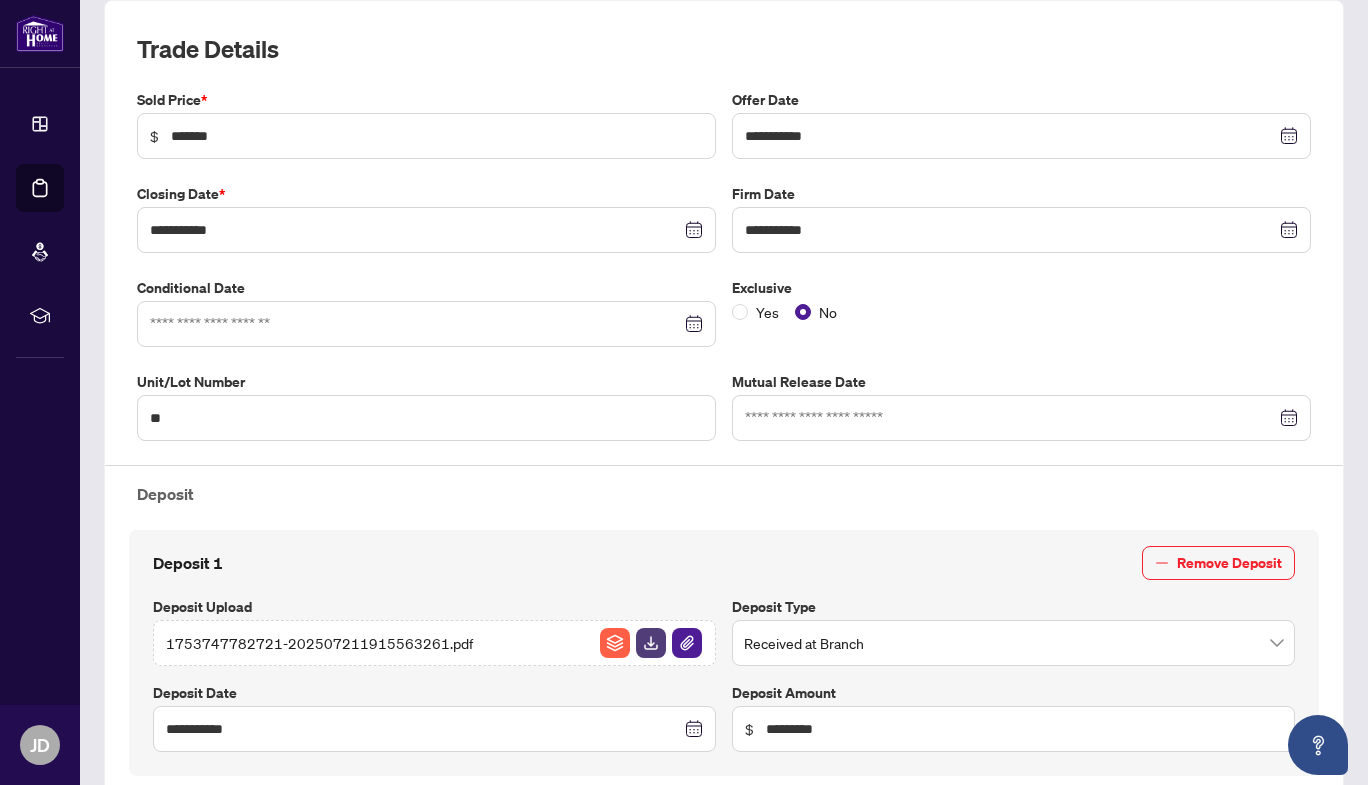 scroll, scrollTop: 74, scrollLeft: 0, axis: vertical 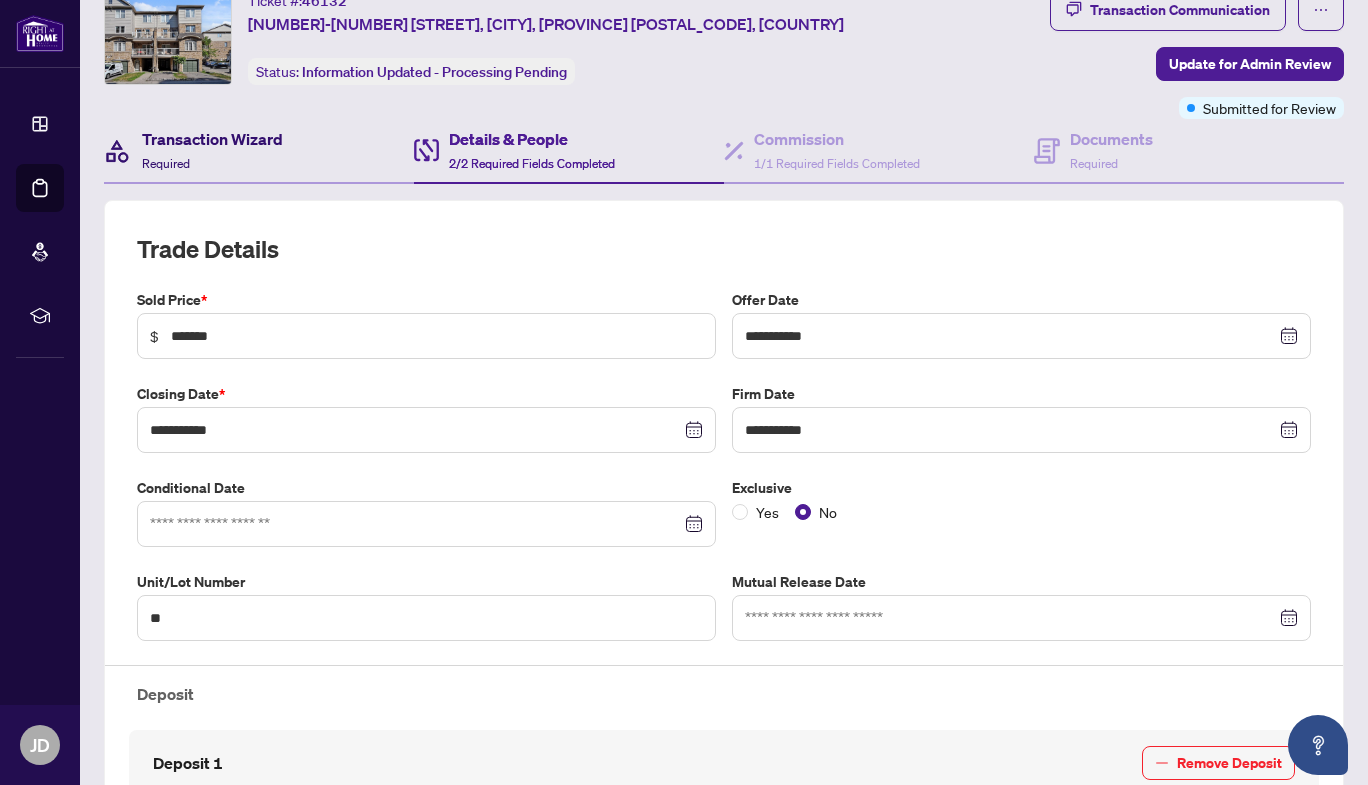 click on "Transaction Wizard" at bounding box center [212, 139] 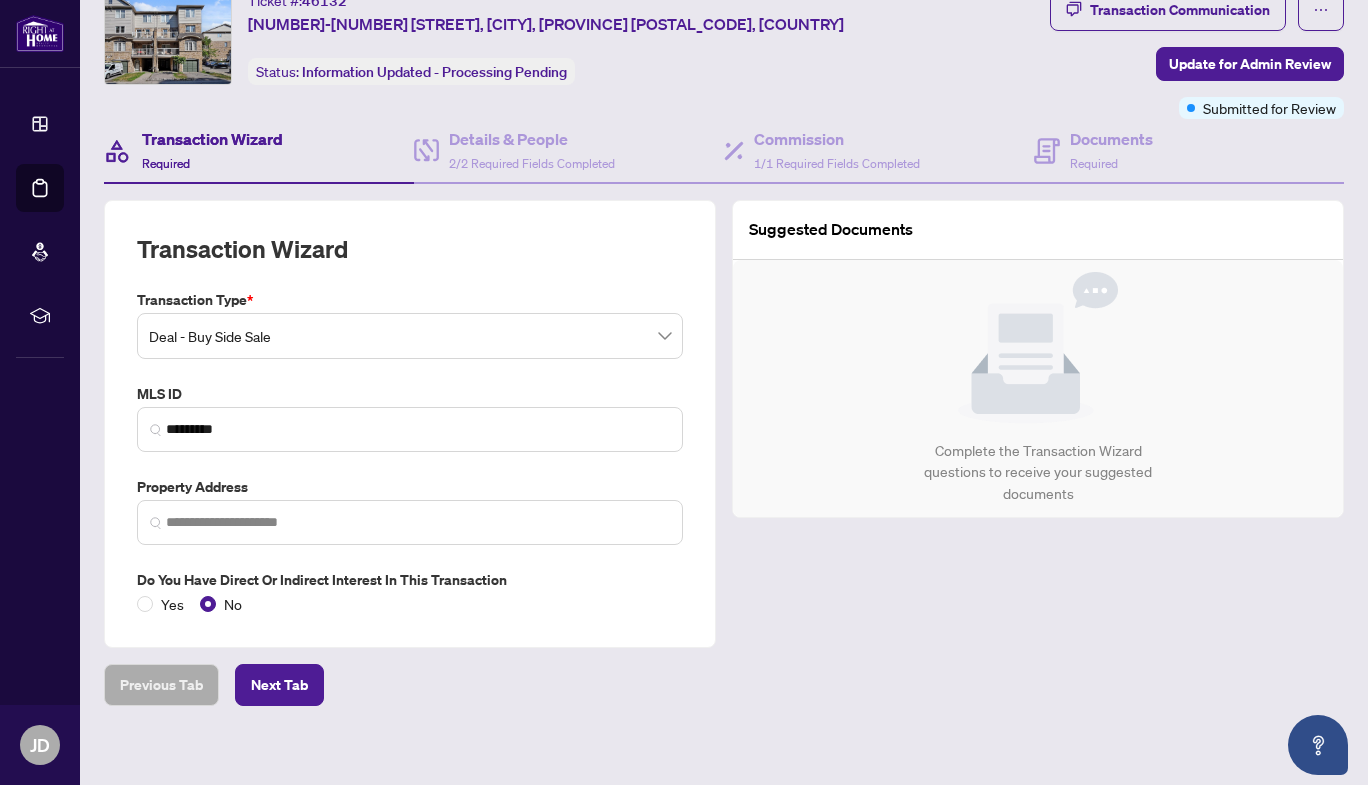 type on "**********" 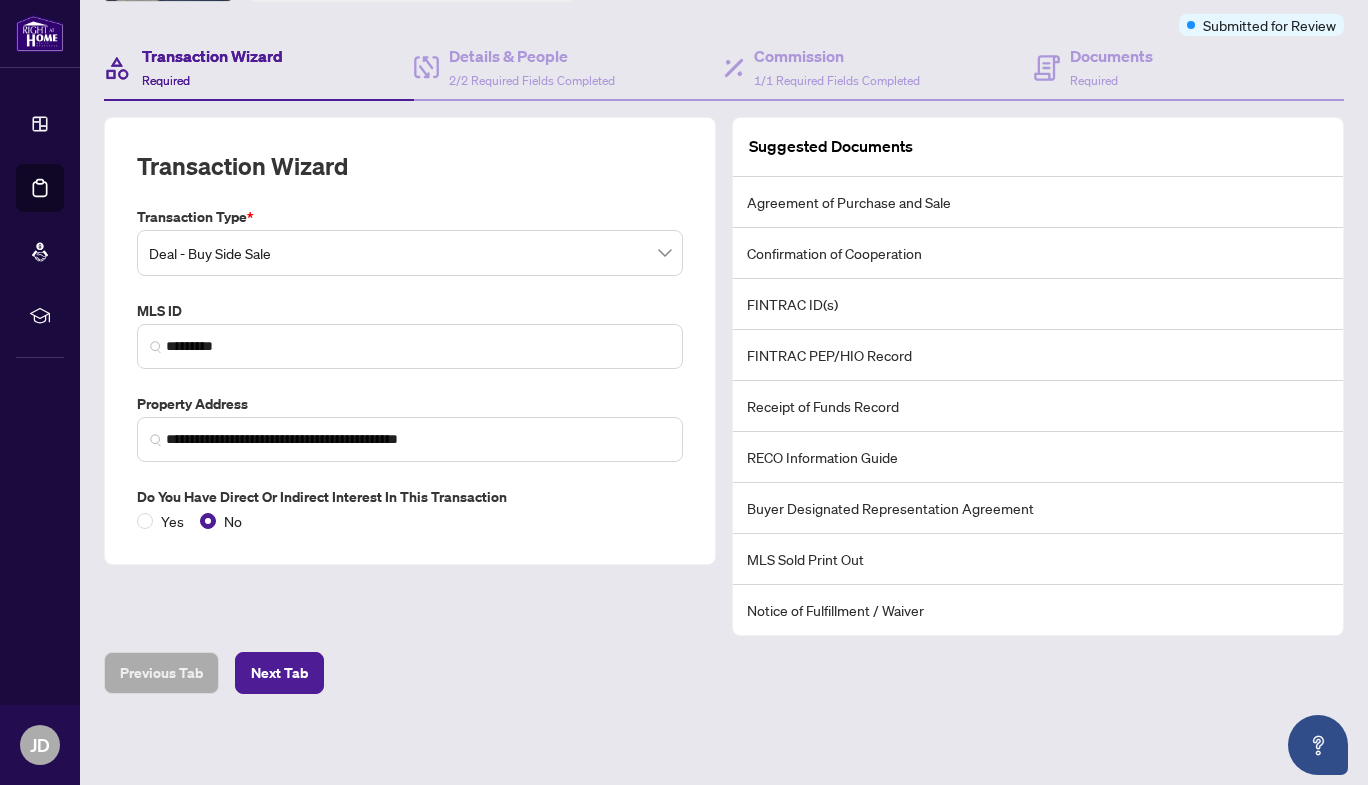 scroll, scrollTop: 0, scrollLeft: 0, axis: both 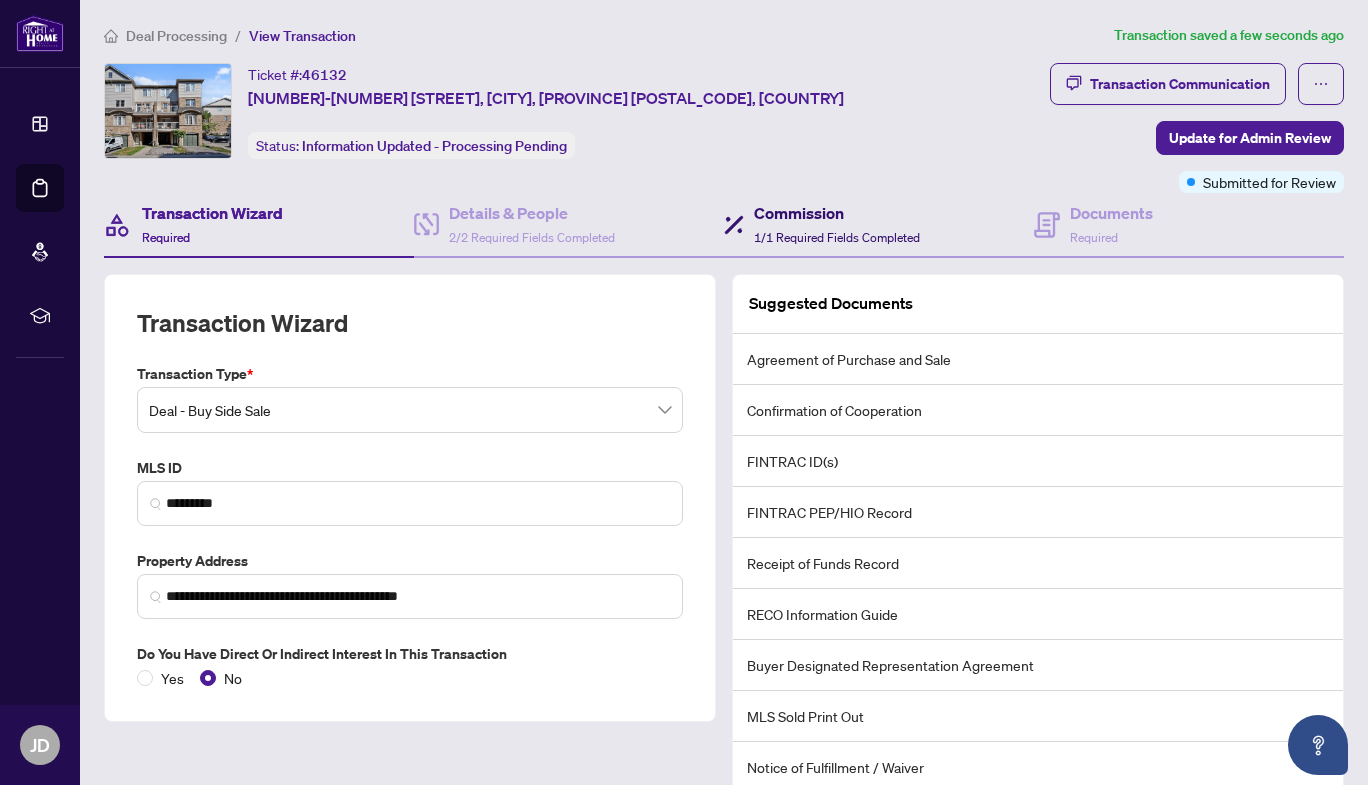 click on "1/1 Required Fields Completed" at bounding box center [837, 237] 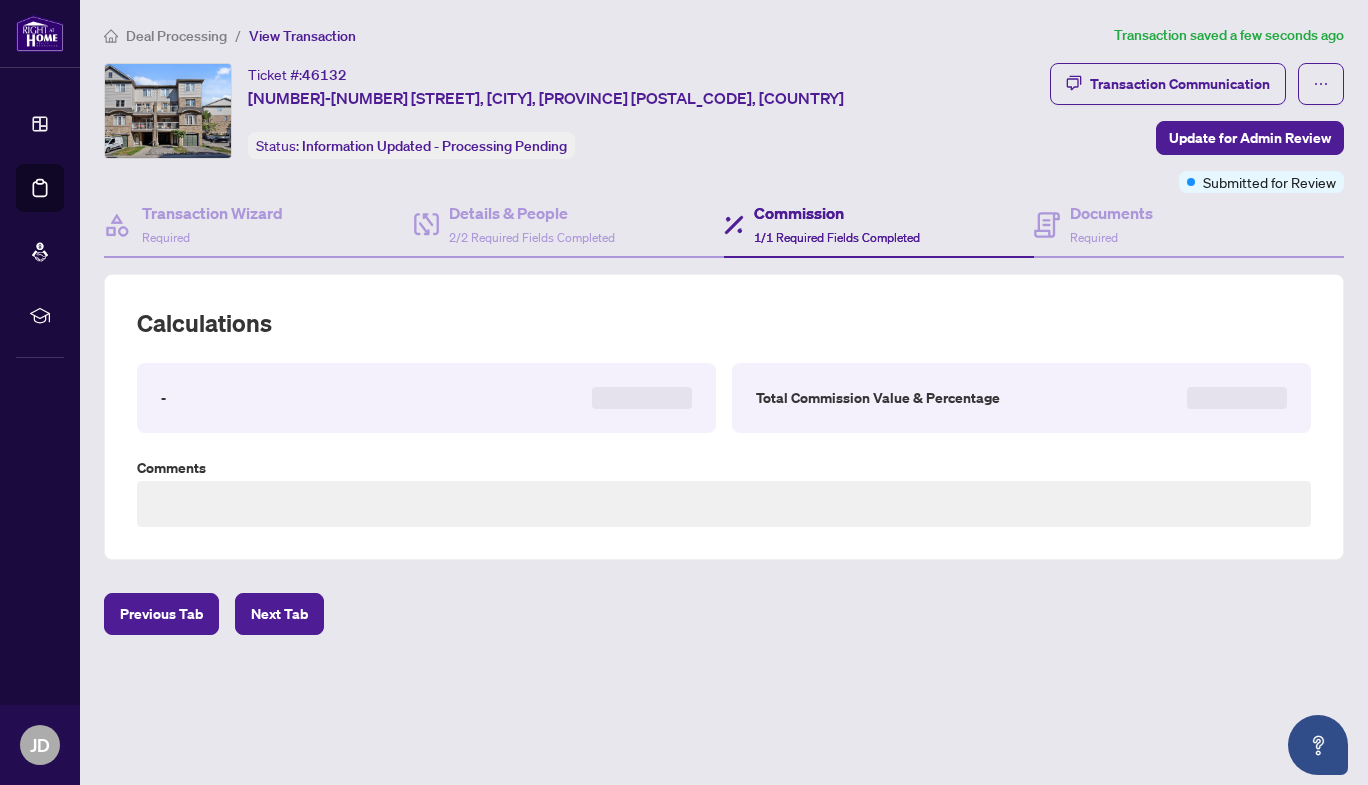 scroll, scrollTop: 0, scrollLeft: 0, axis: both 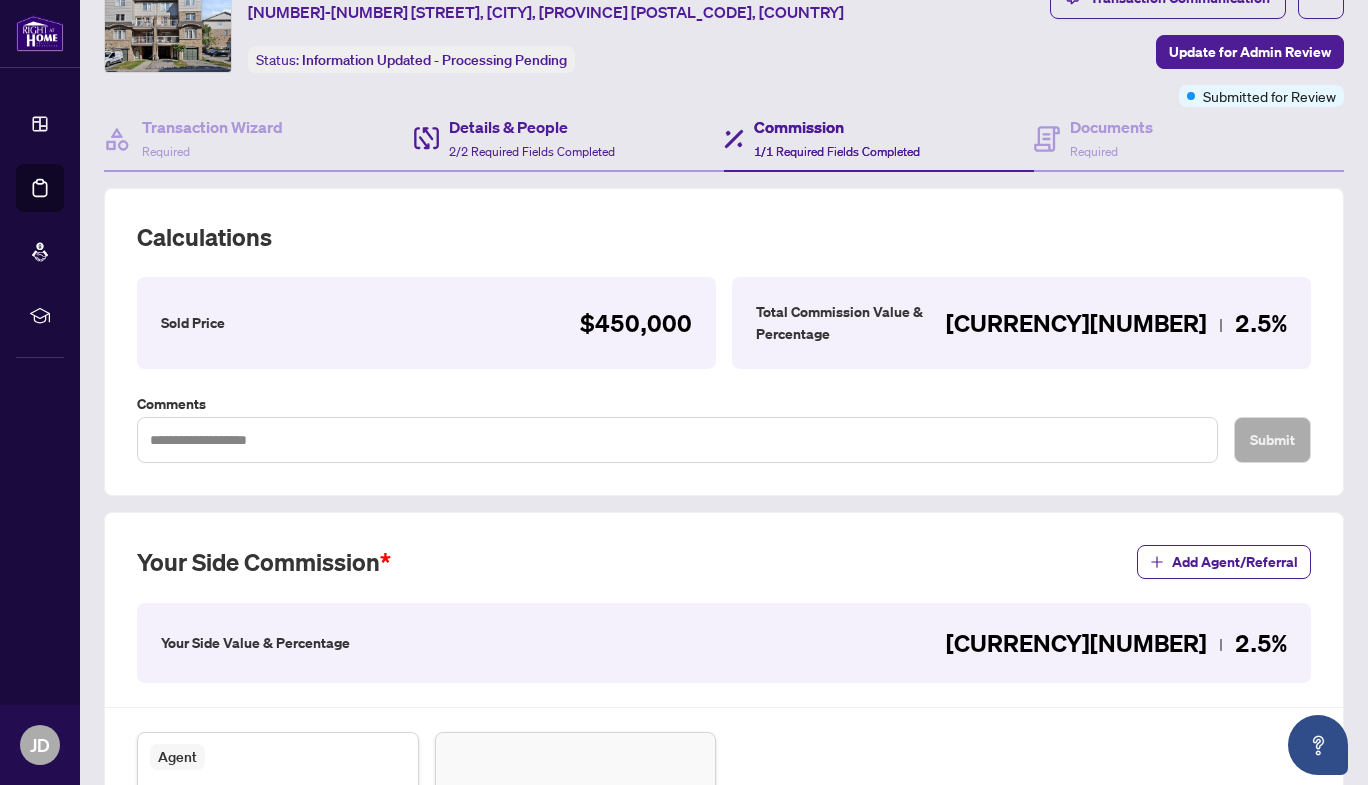 click on "Details & People 2/2 Required Fields Completed" at bounding box center [569, 139] 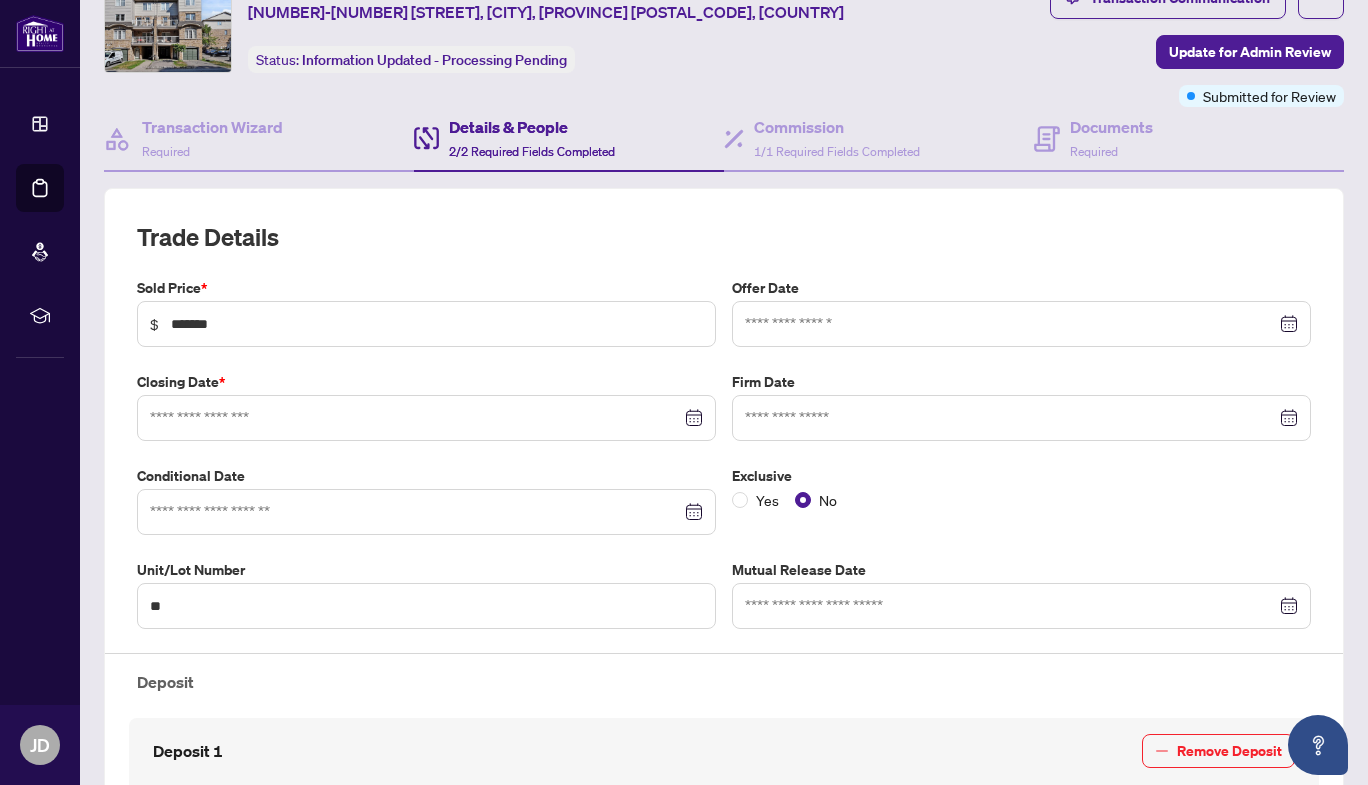 type on "**********" 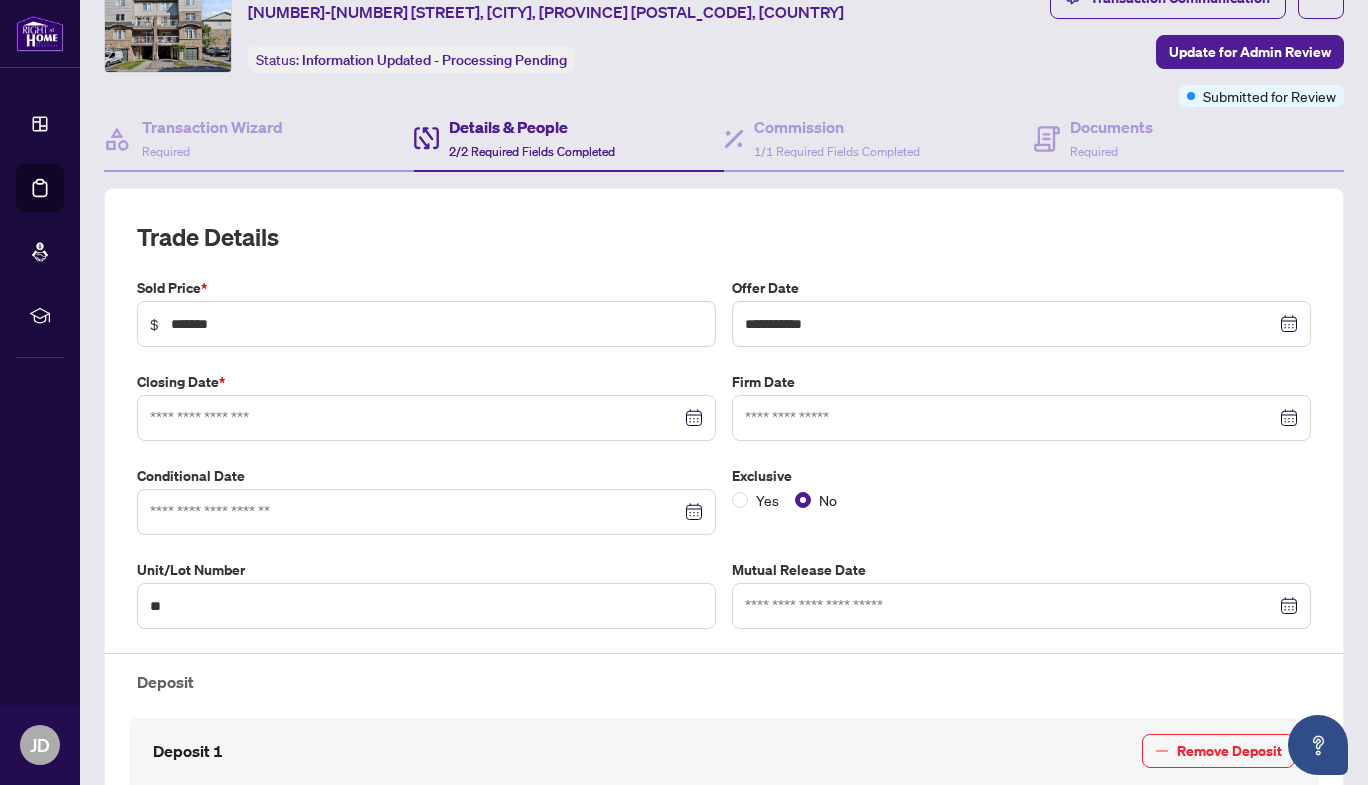 type on "**********" 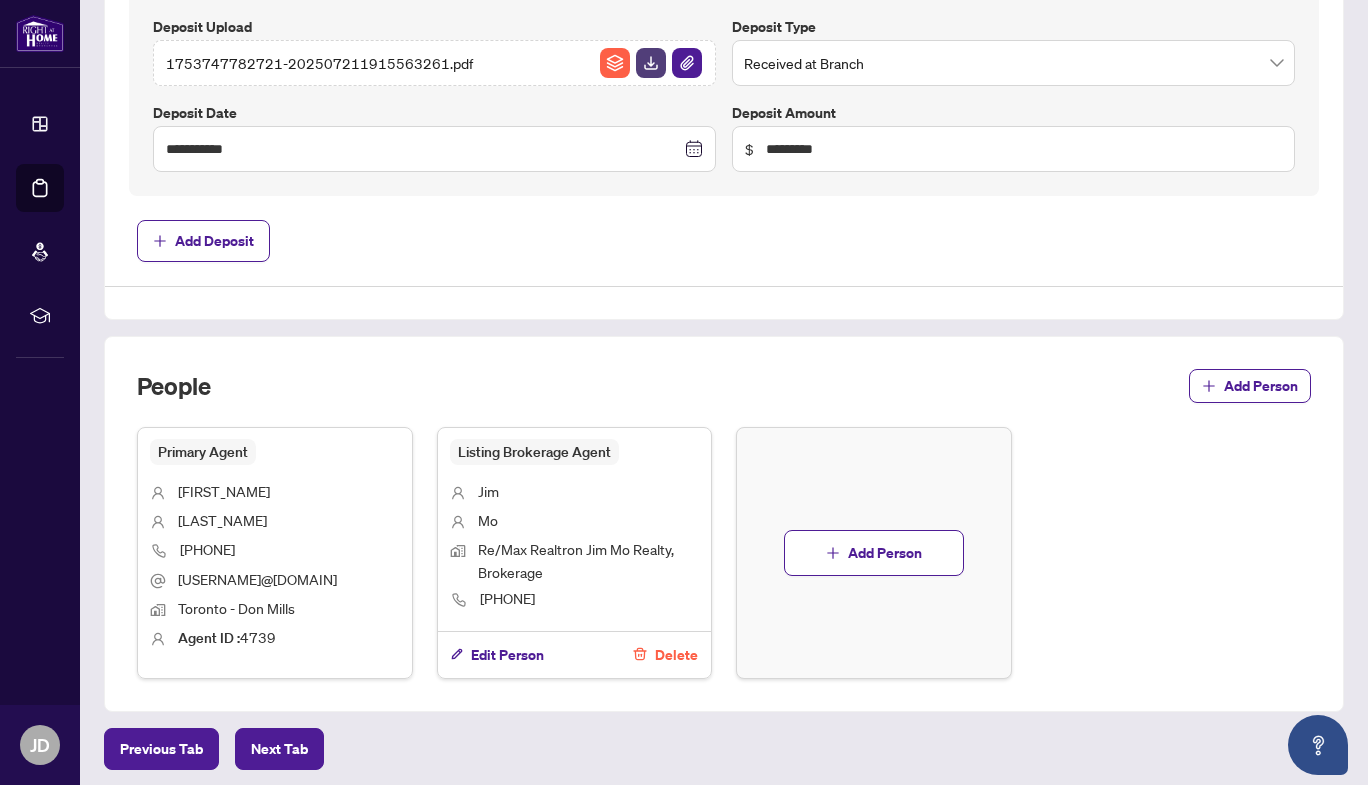 scroll, scrollTop: 930, scrollLeft: 0, axis: vertical 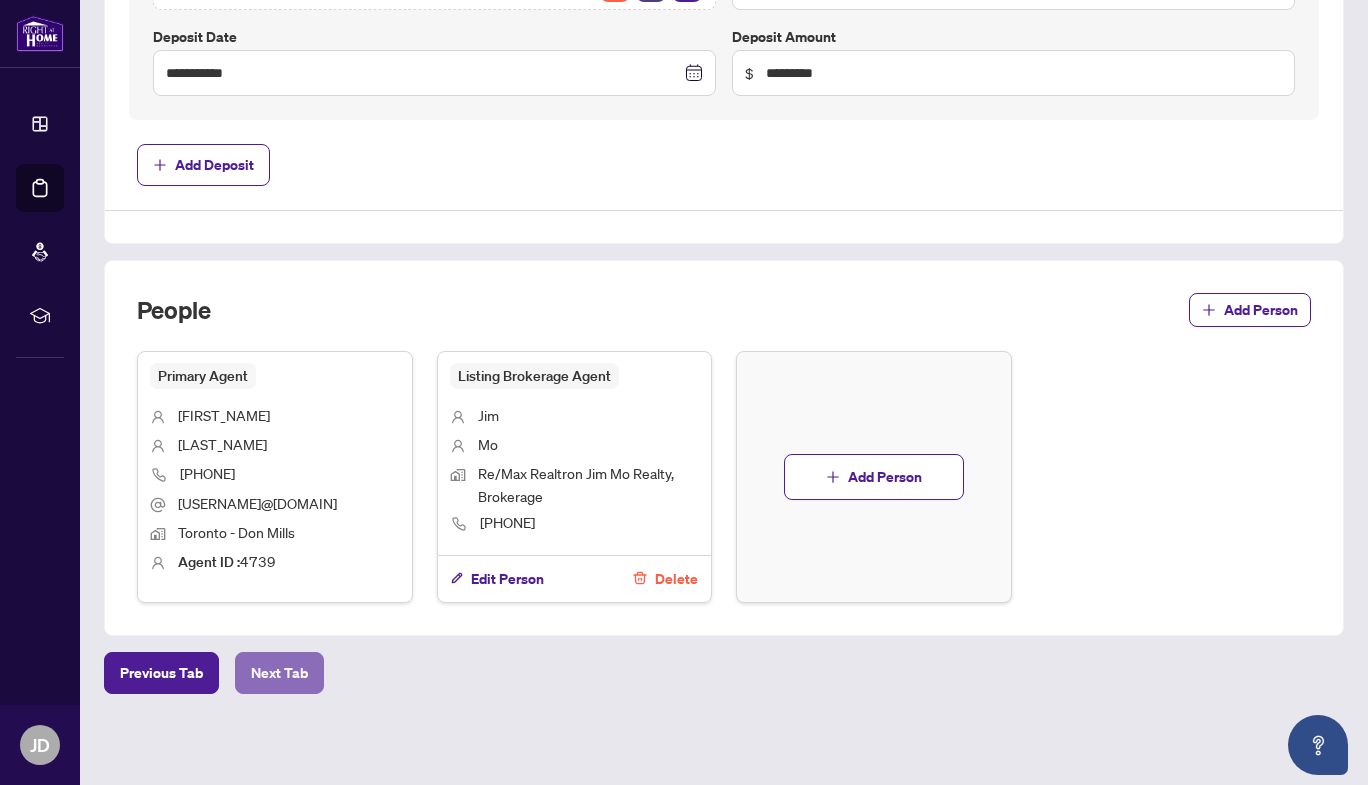 click on "Next Tab" at bounding box center [279, 673] 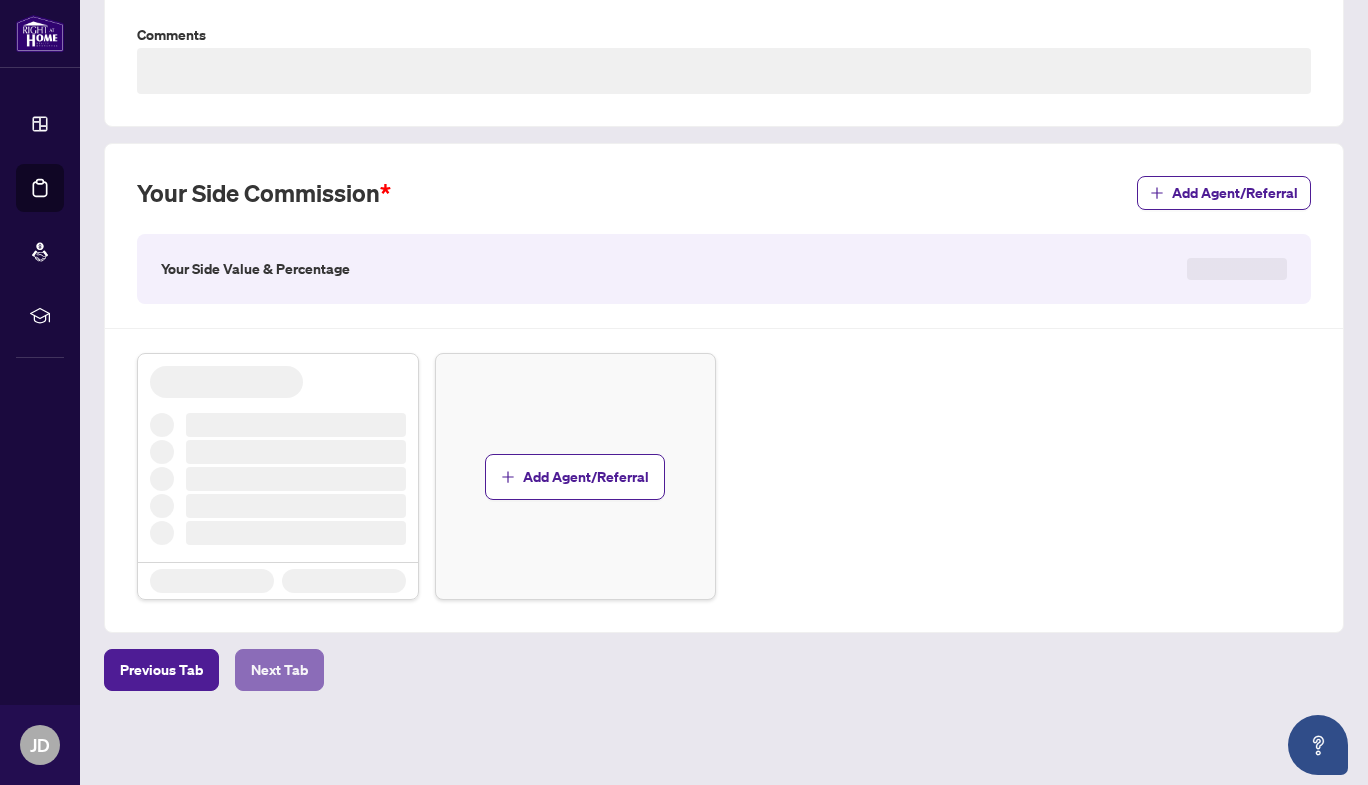 scroll, scrollTop: 0, scrollLeft: 0, axis: both 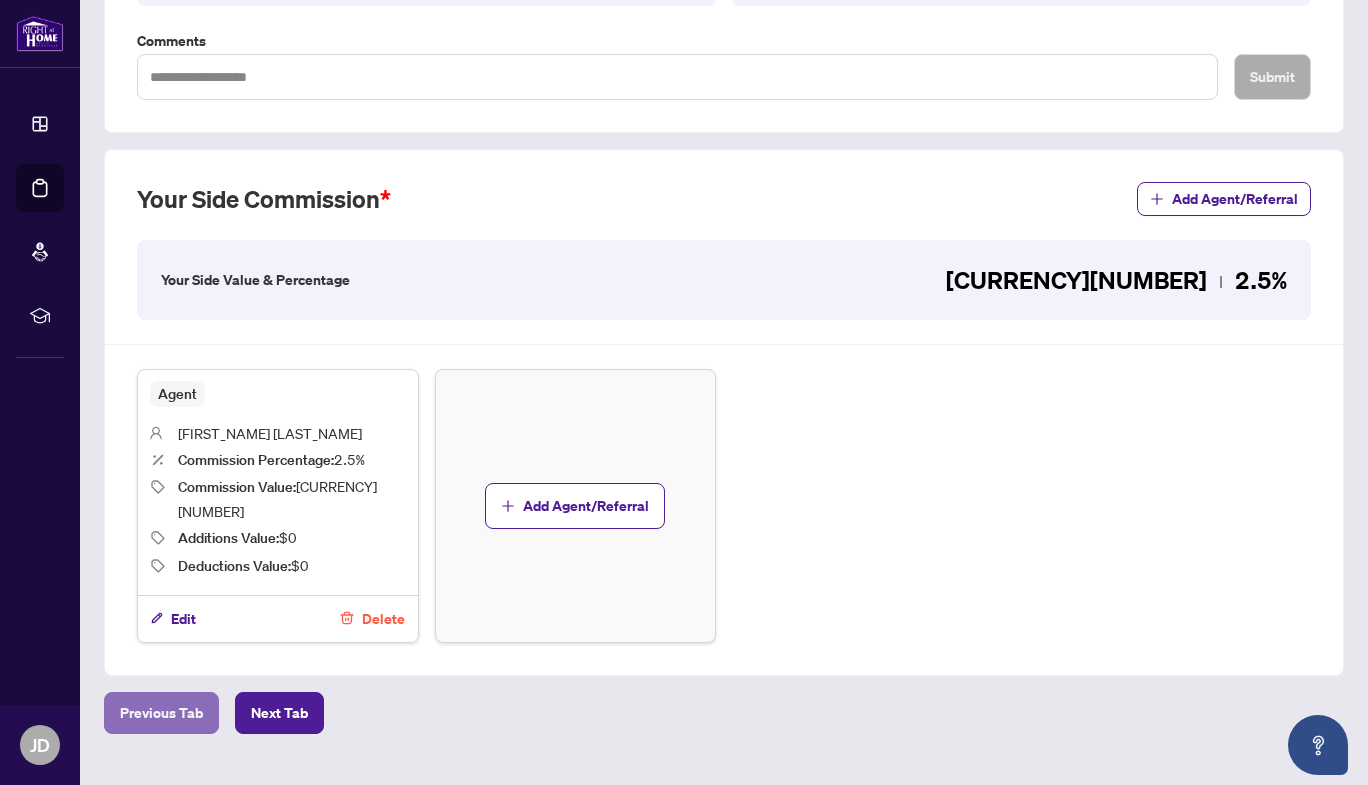 click on "Previous Tab" at bounding box center [161, 713] 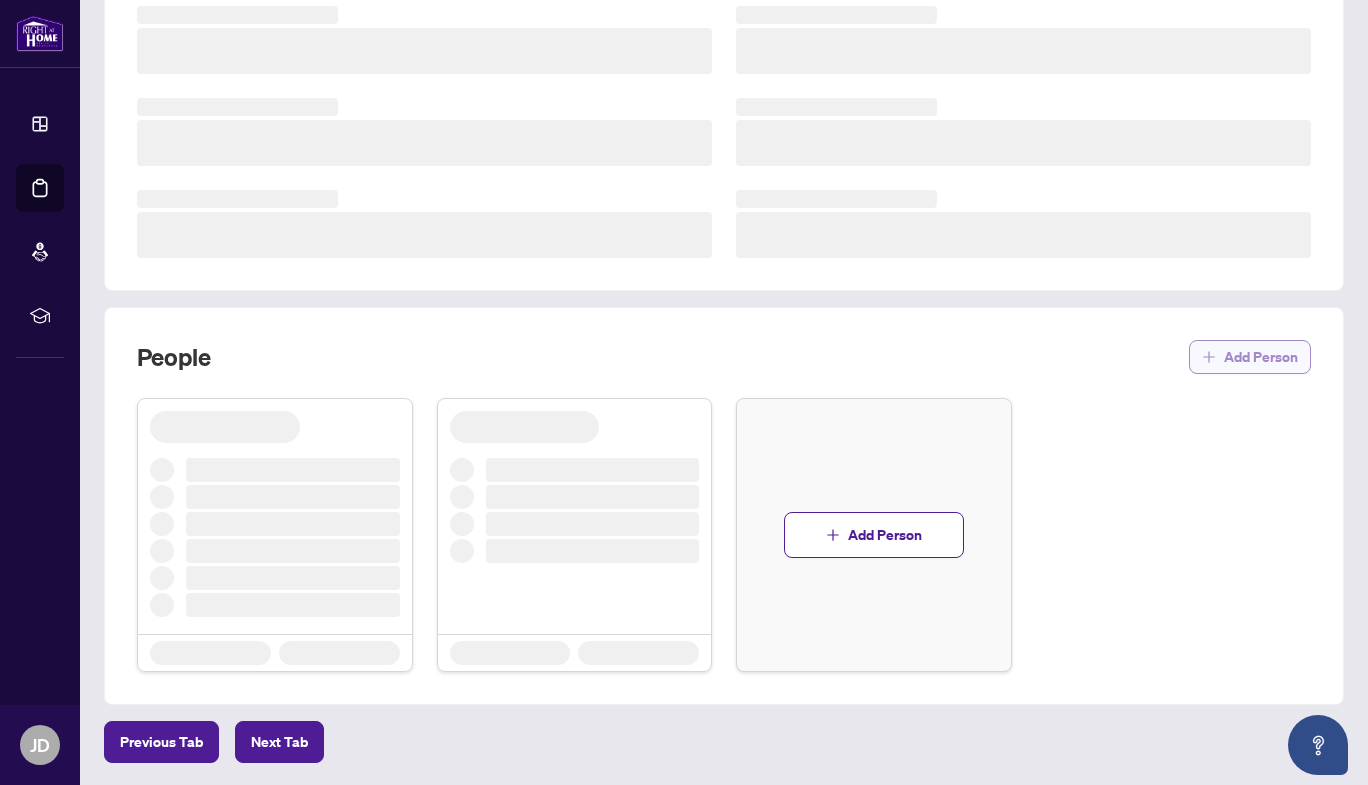 click on "Add Person" at bounding box center (1261, 357) 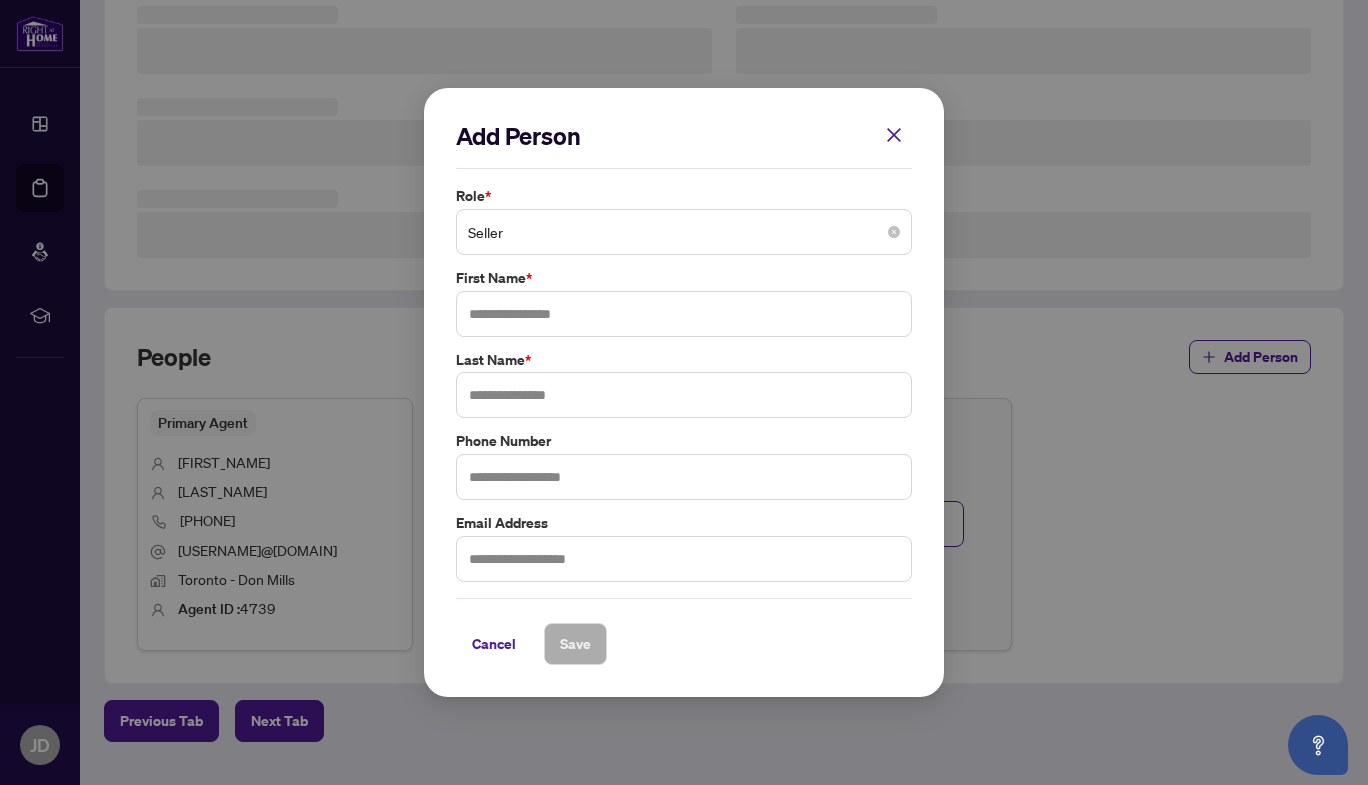 click on "Seller" at bounding box center [684, 232] 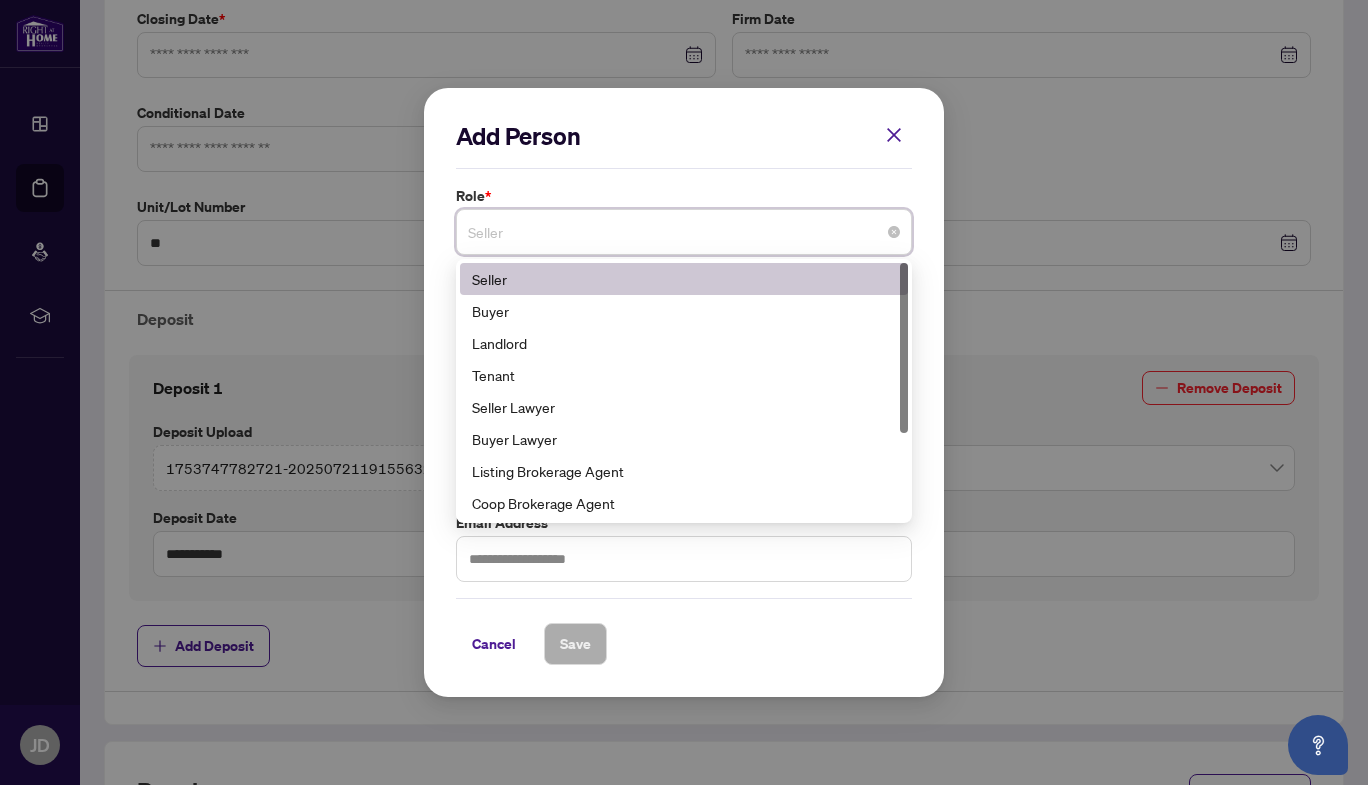 type on "**********" 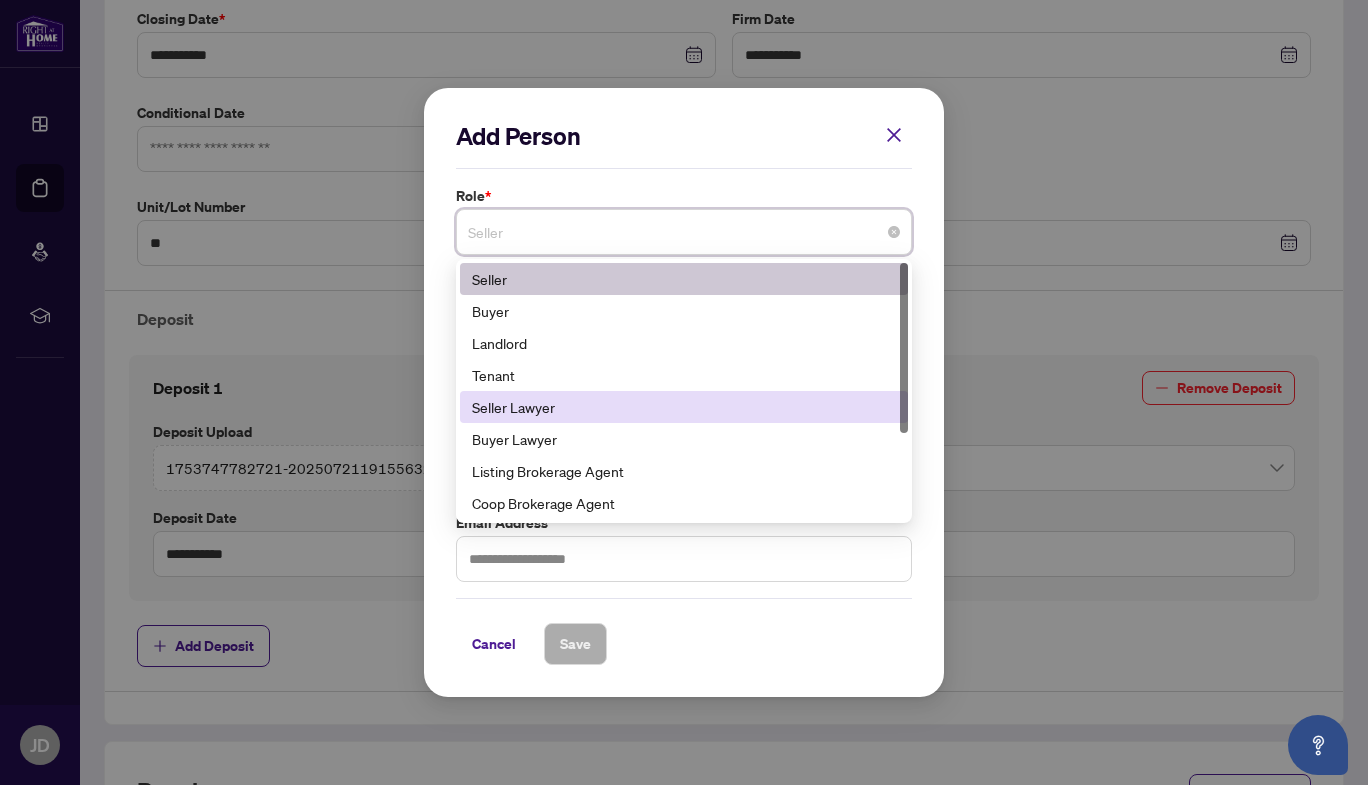 click on "Seller Lawyer" at bounding box center (684, 407) 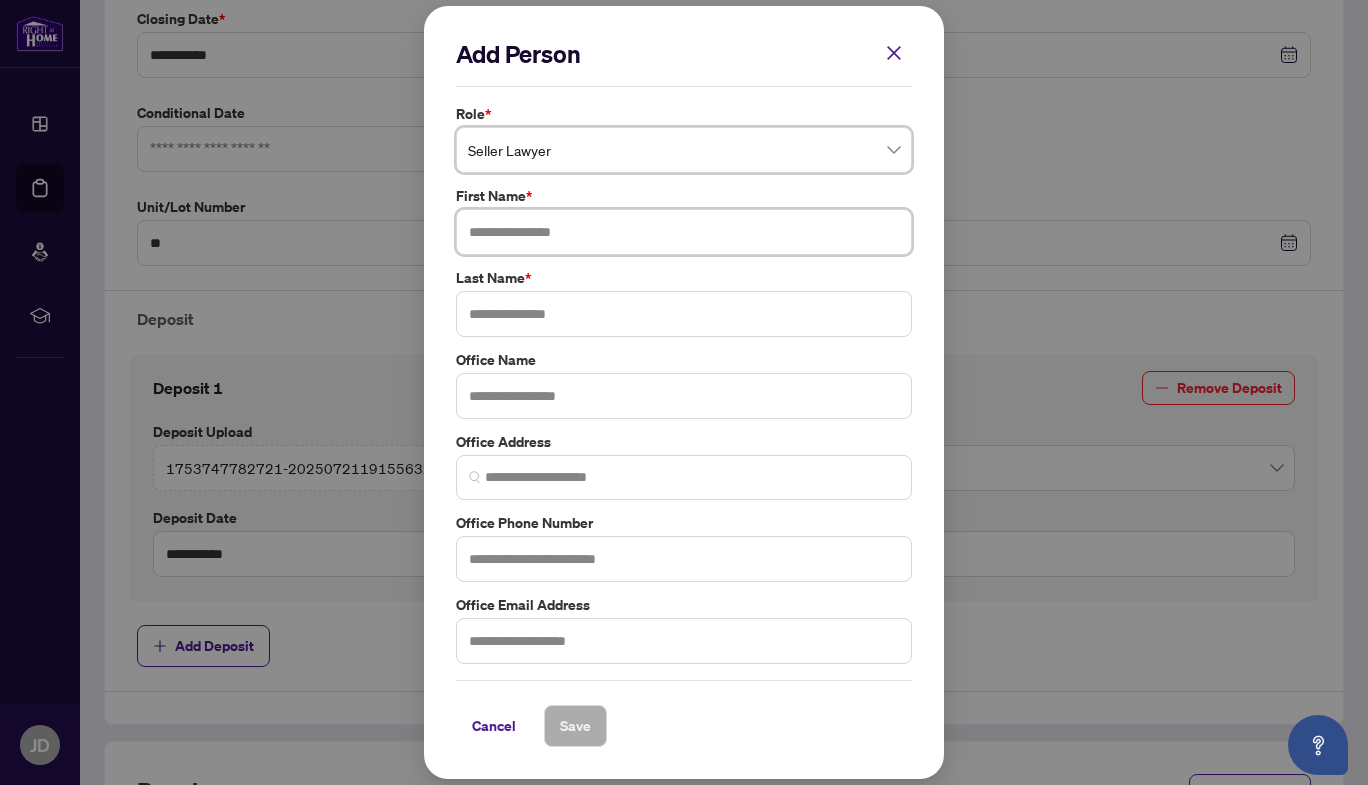 click at bounding box center (684, 232) 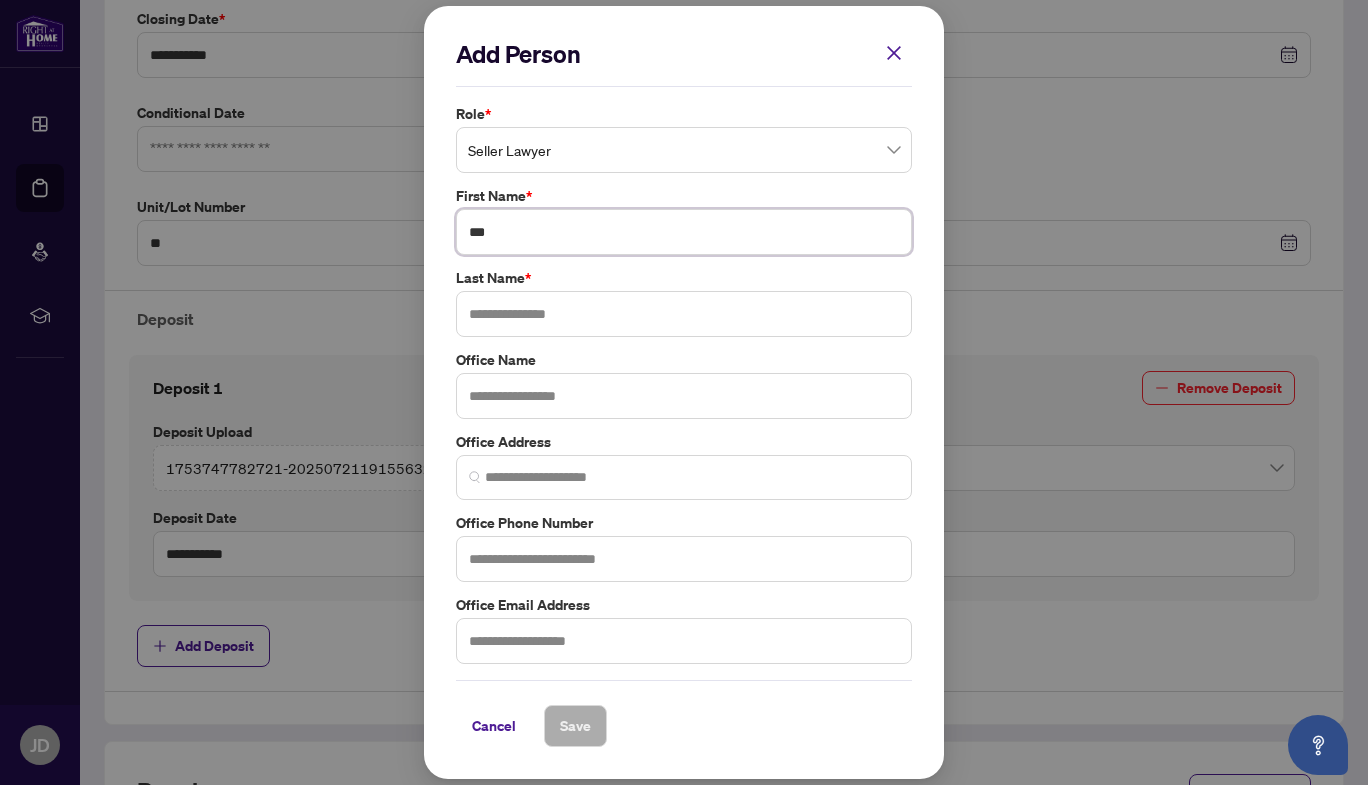 type on "***" 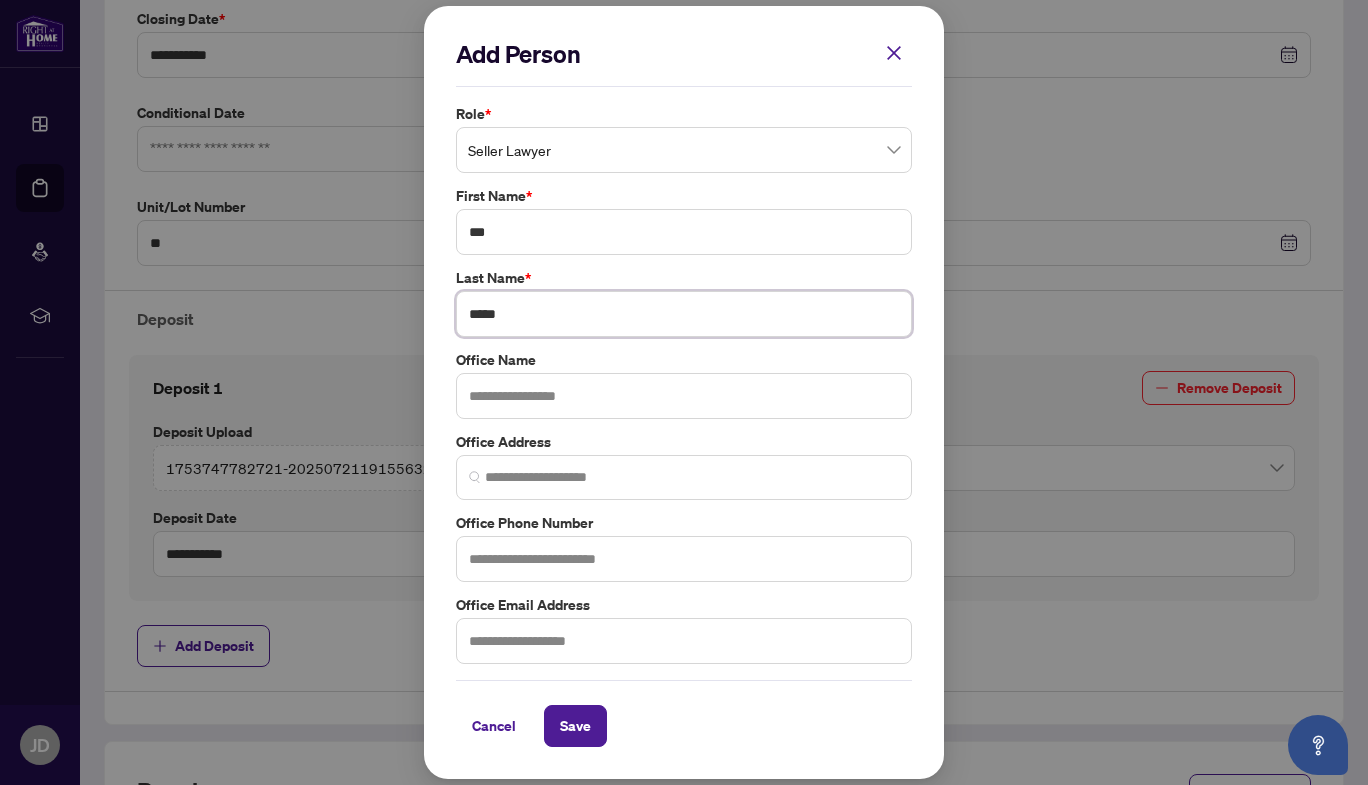 type on "*****" 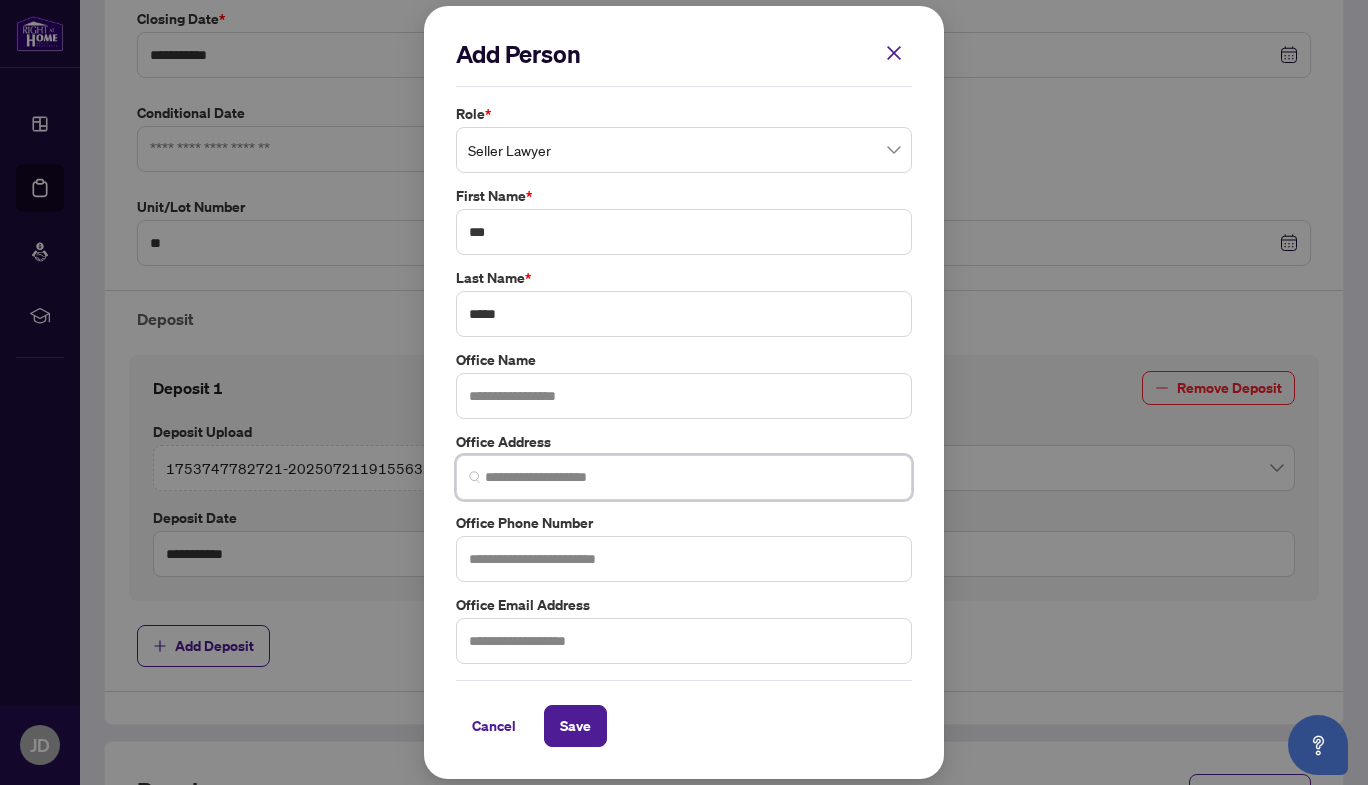 click at bounding box center [692, 477] 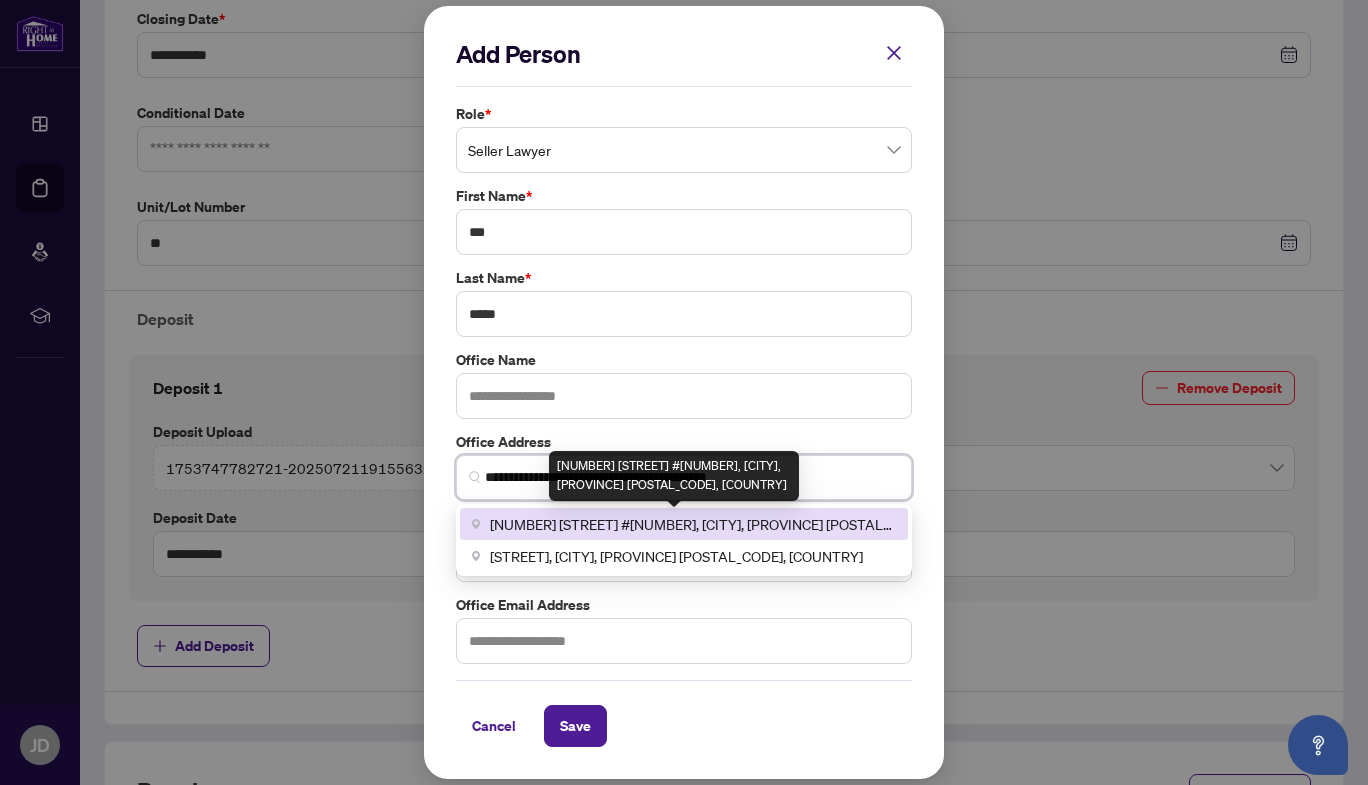 click on "[NUMBER] [STREET] #[NUMBER], [CITY], [PROVINCE] [POSTAL_CODE], [COUNTRY]" at bounding box center [693, 524] 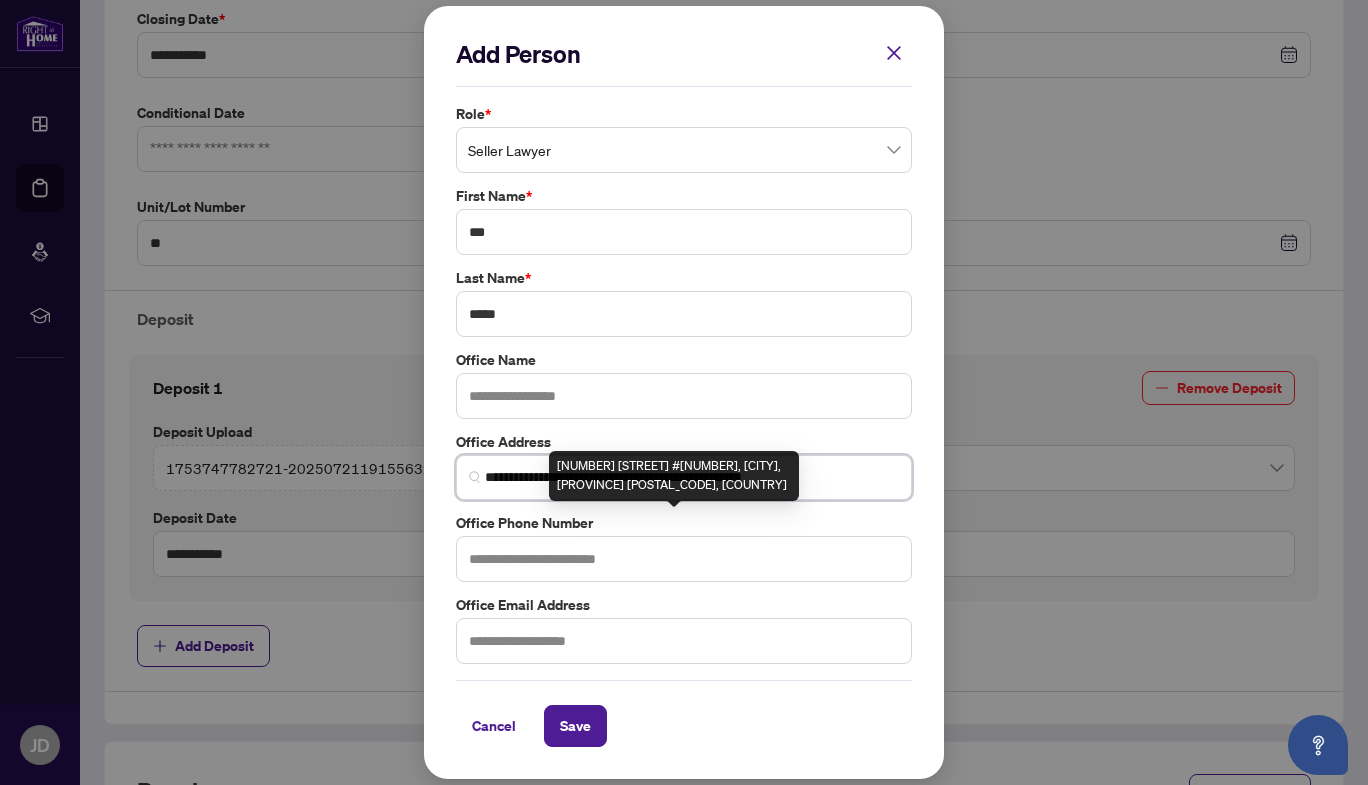 type on "**********" 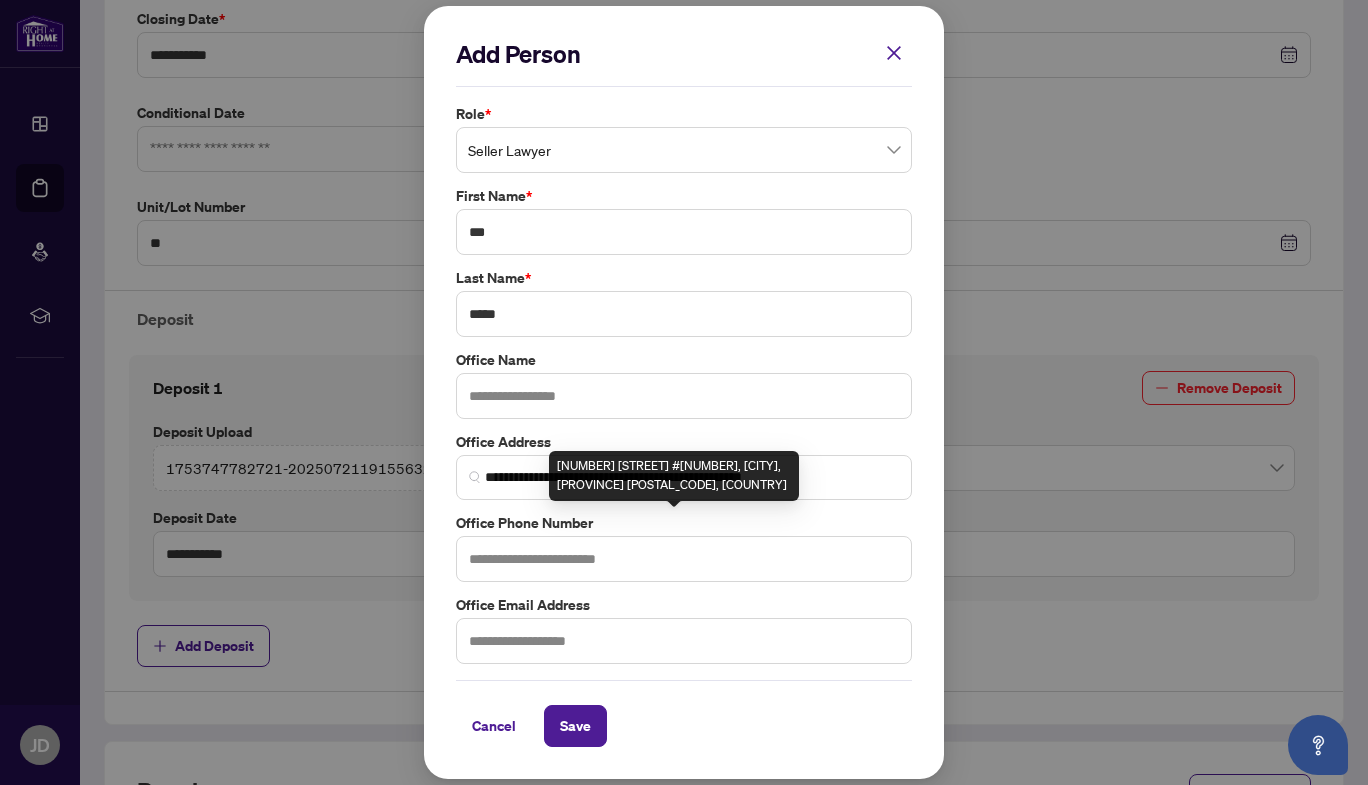 click on "Office Phone Number" at bounding box center (684, 523) 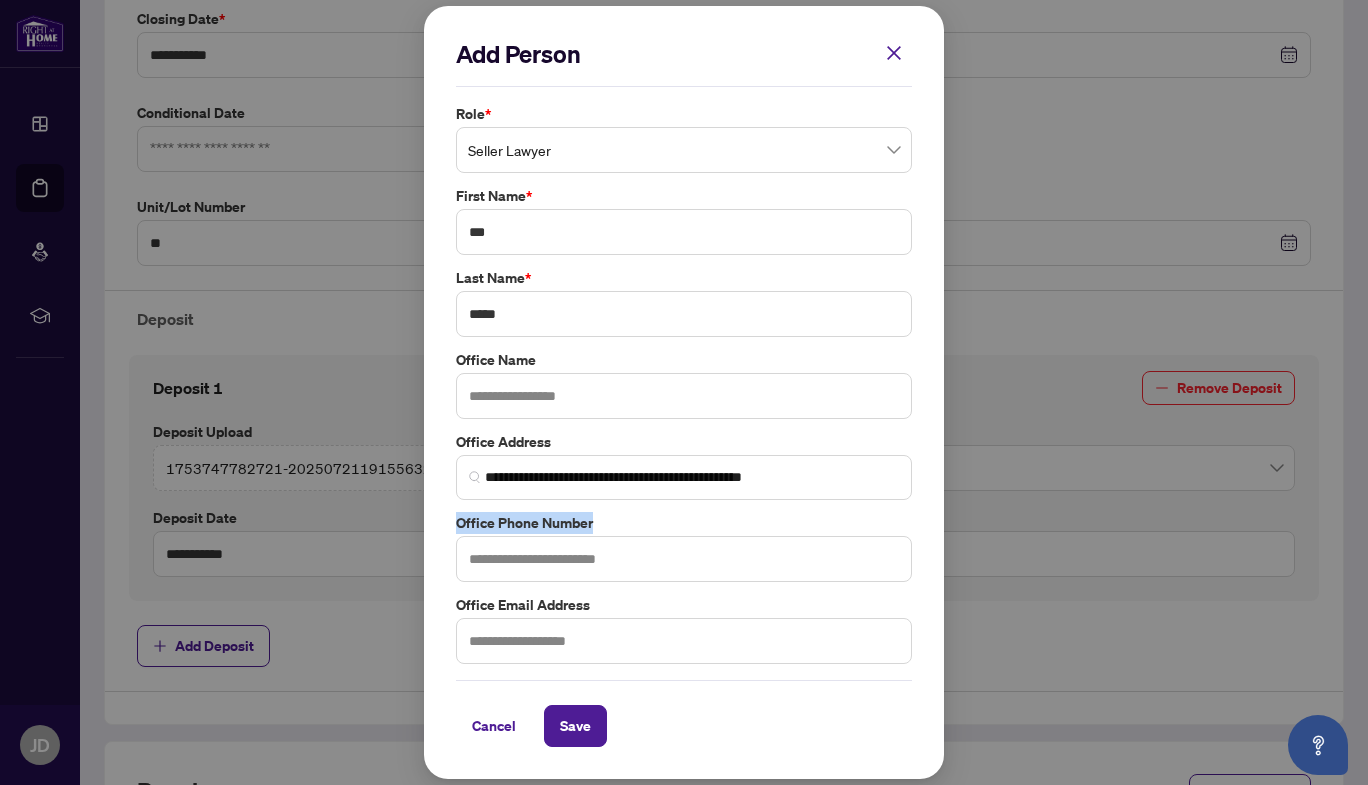 click on "Office Phone Number" at bounding box center (684, 523) 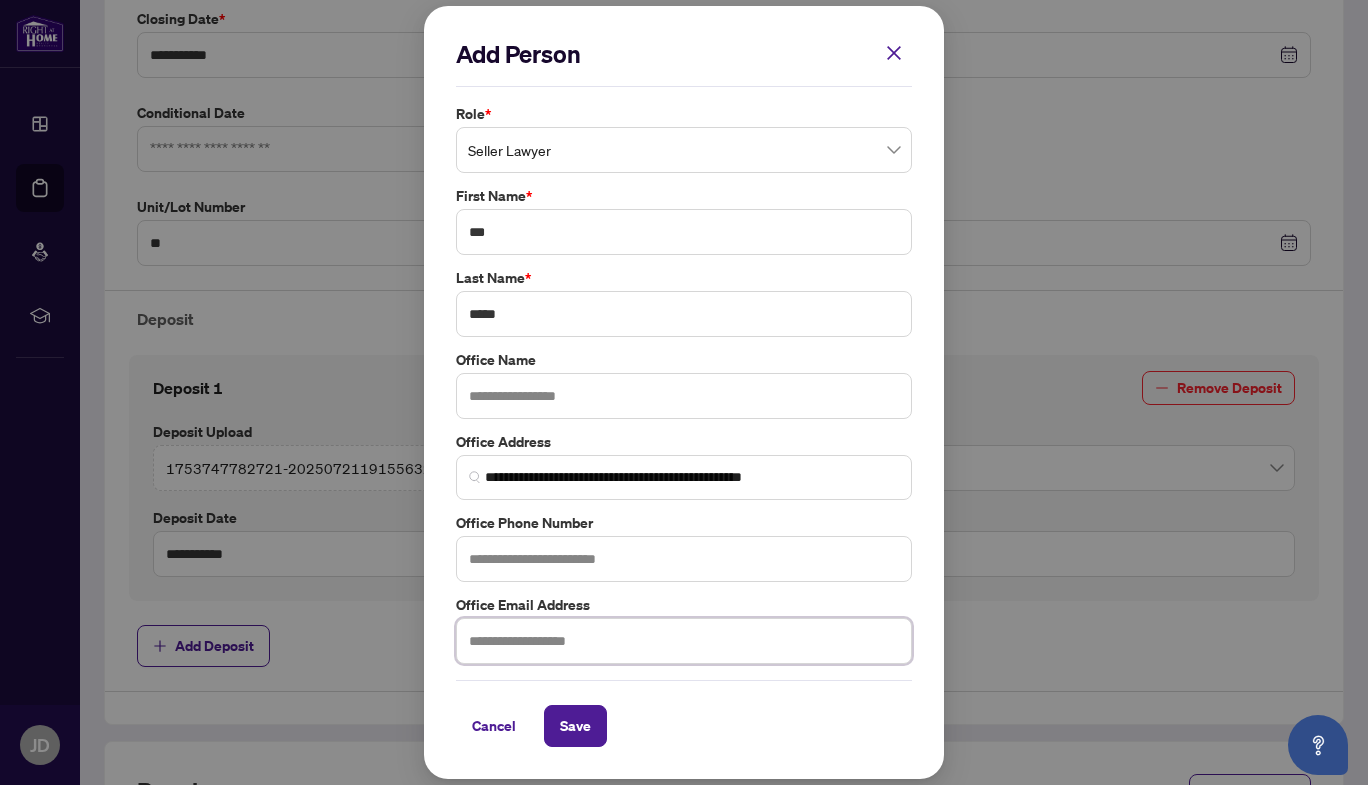 click at bounding box center (684, 641) 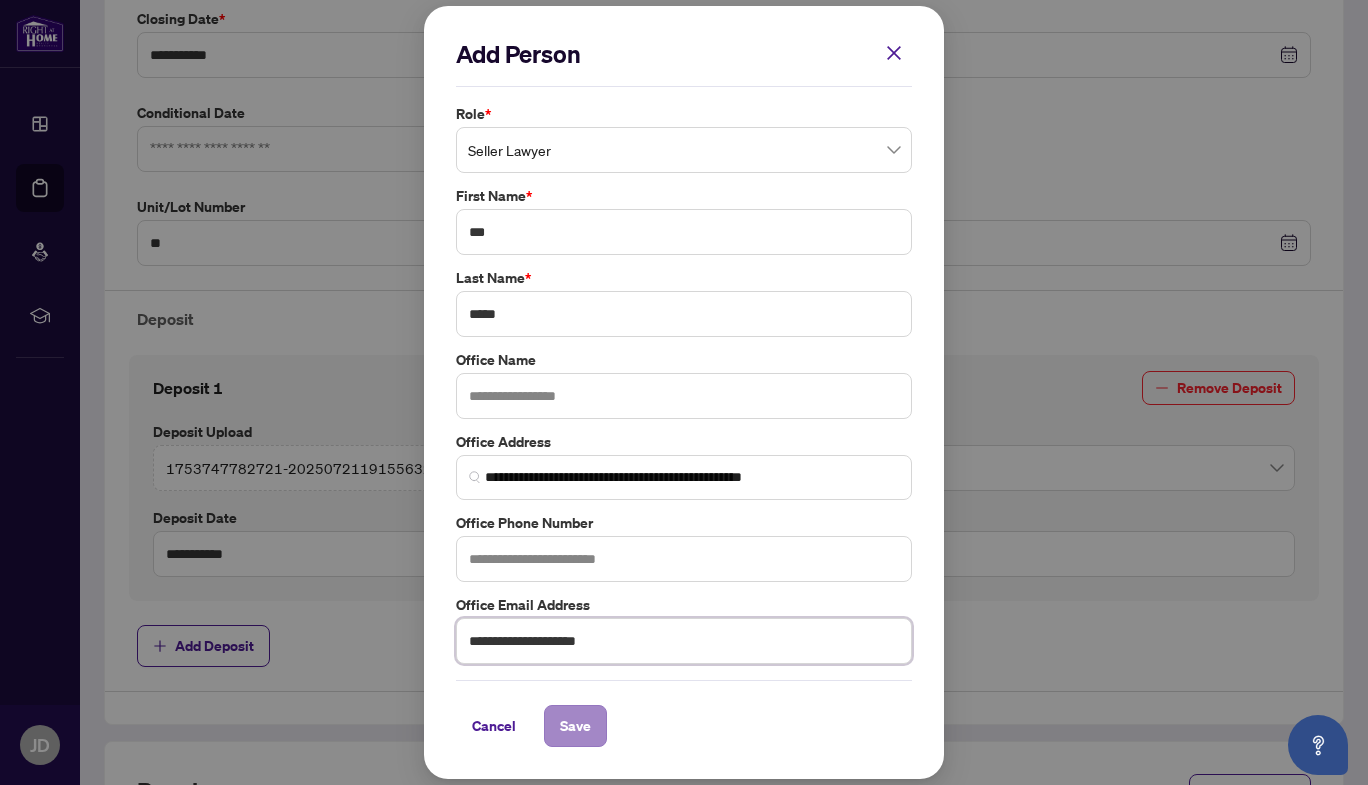 type on "**********" 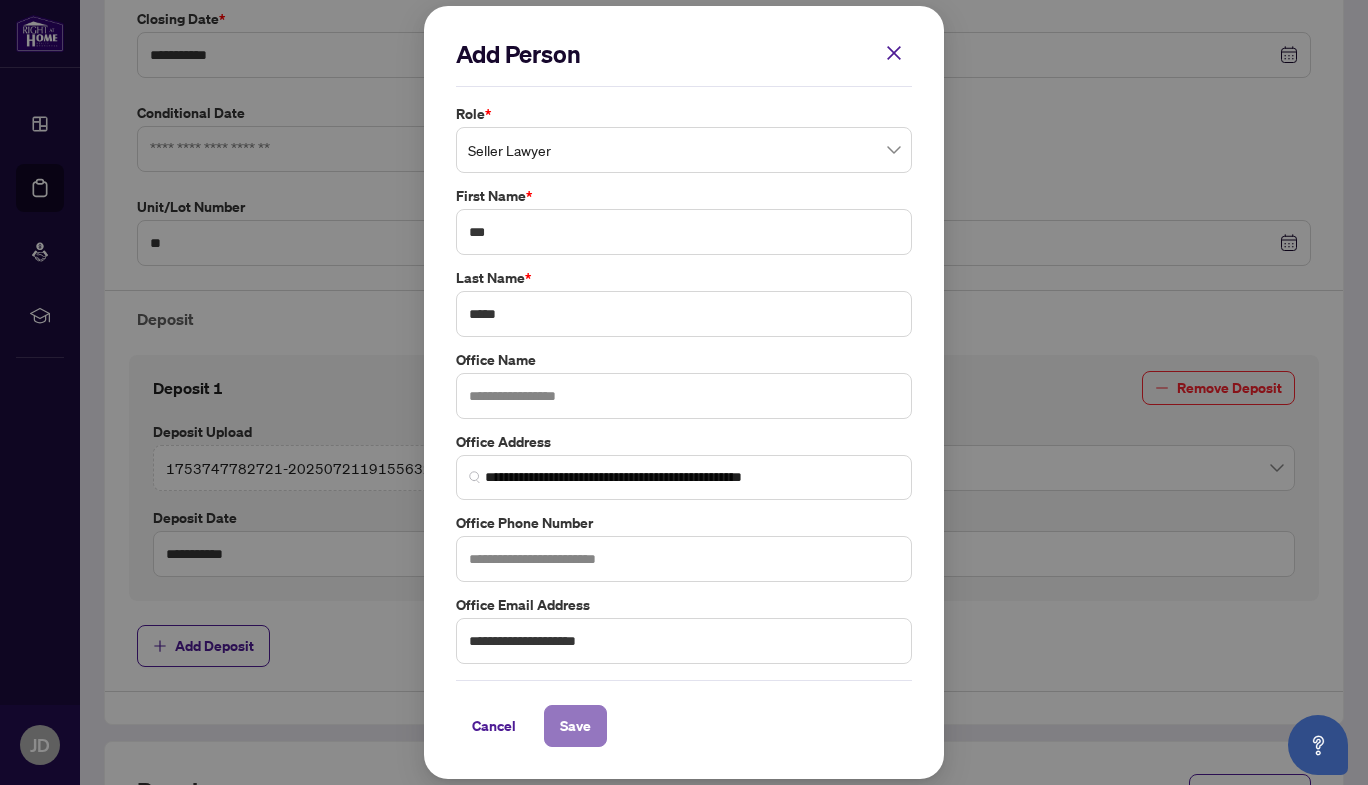 click on "Save" at bounding box center (575, 726) 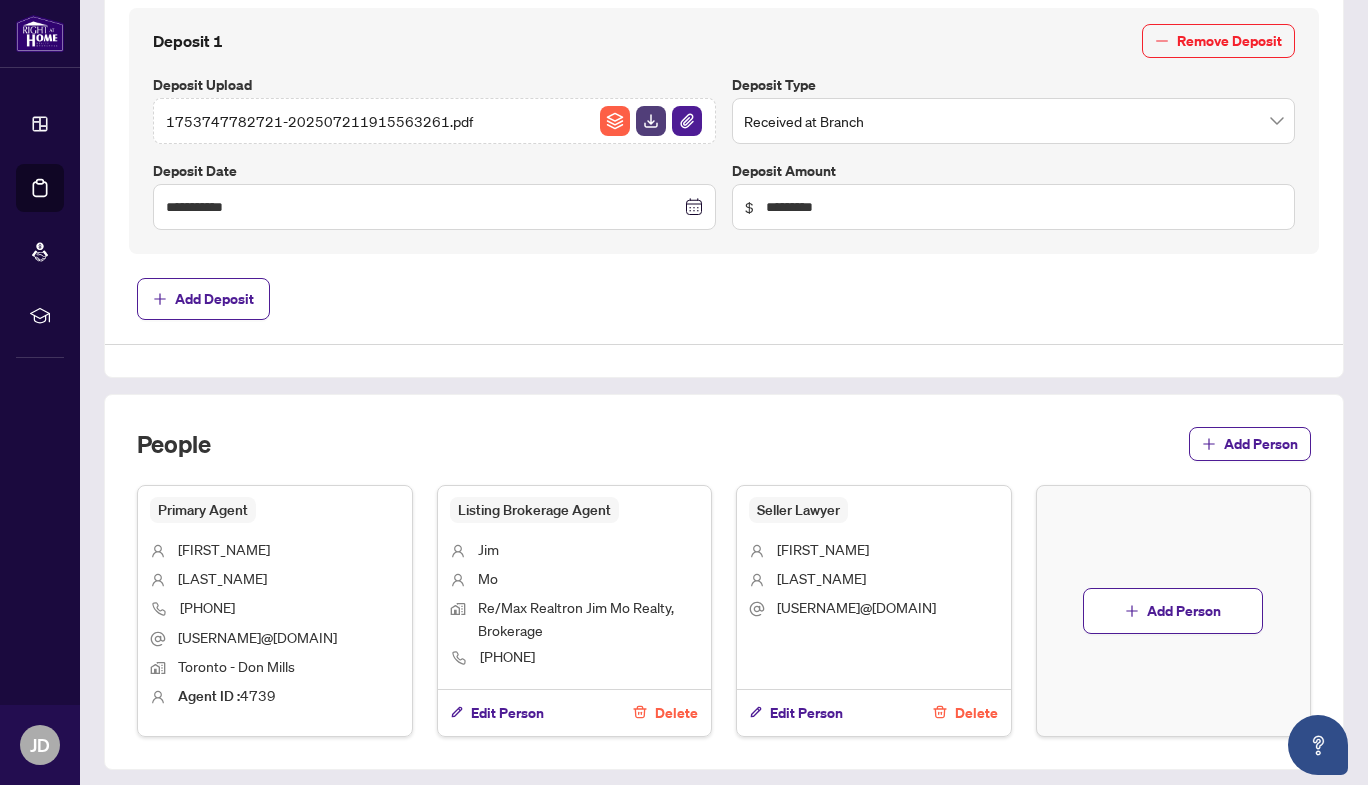scroll, scrollTop: 798, scrollLeft: 0, axis: vertical 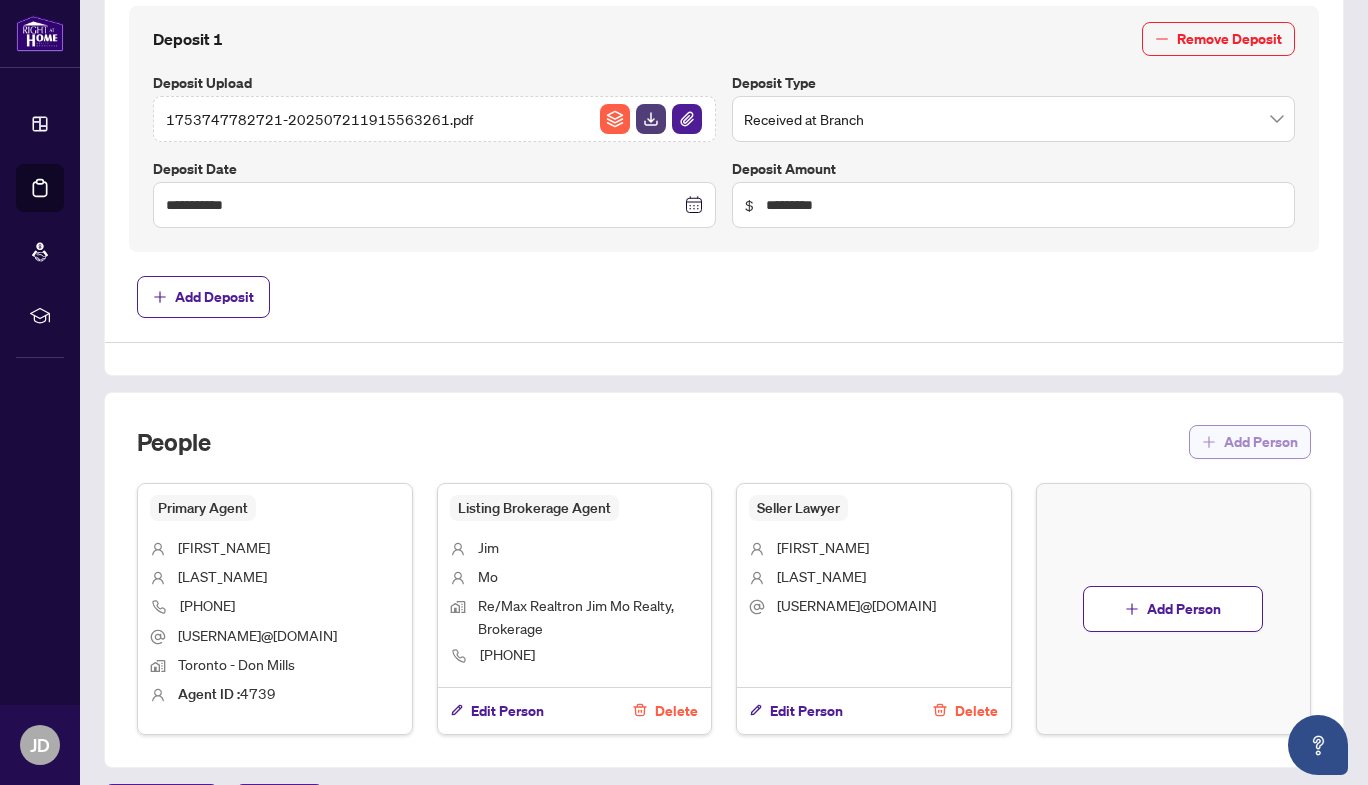 click on "Add Person" at bounding box center (1261, 442) 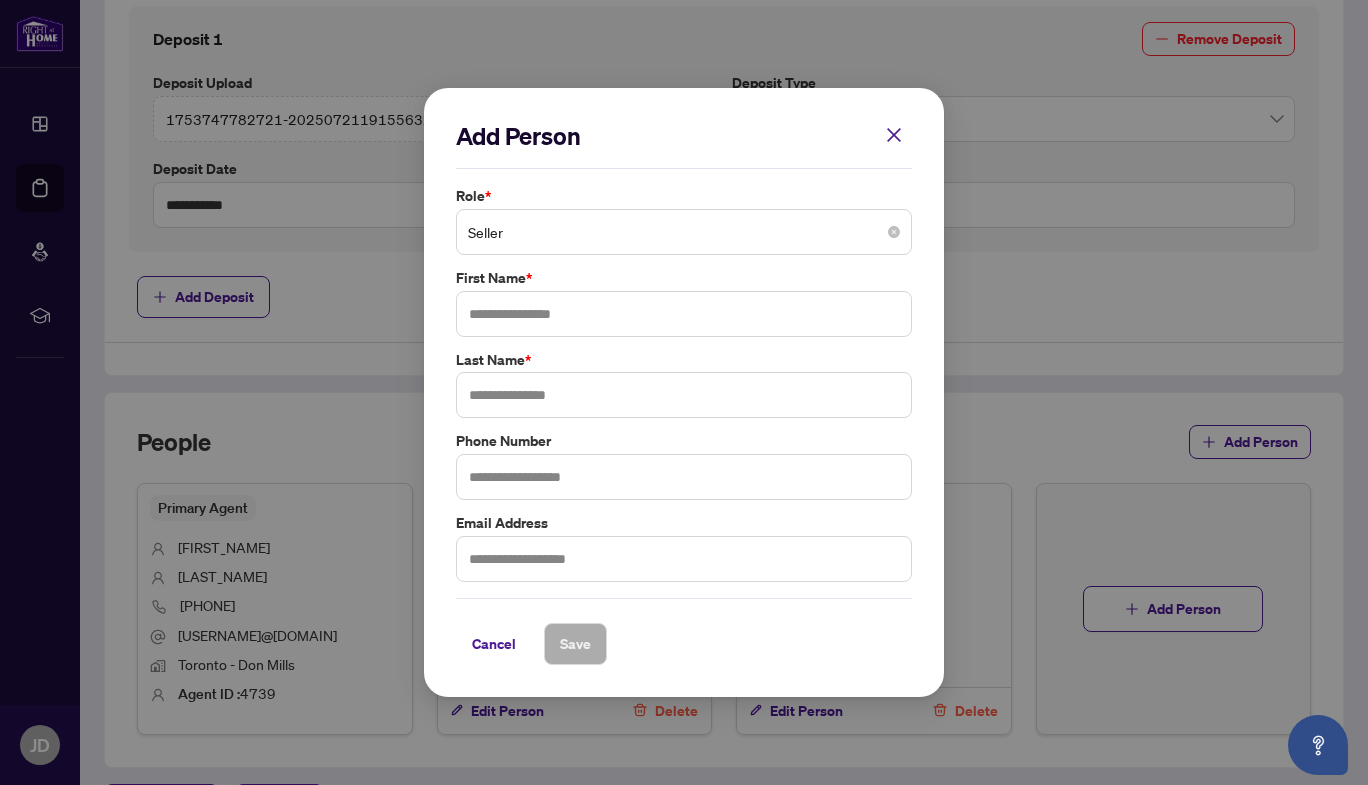click on "Seller" at bounding box center [684, 232] 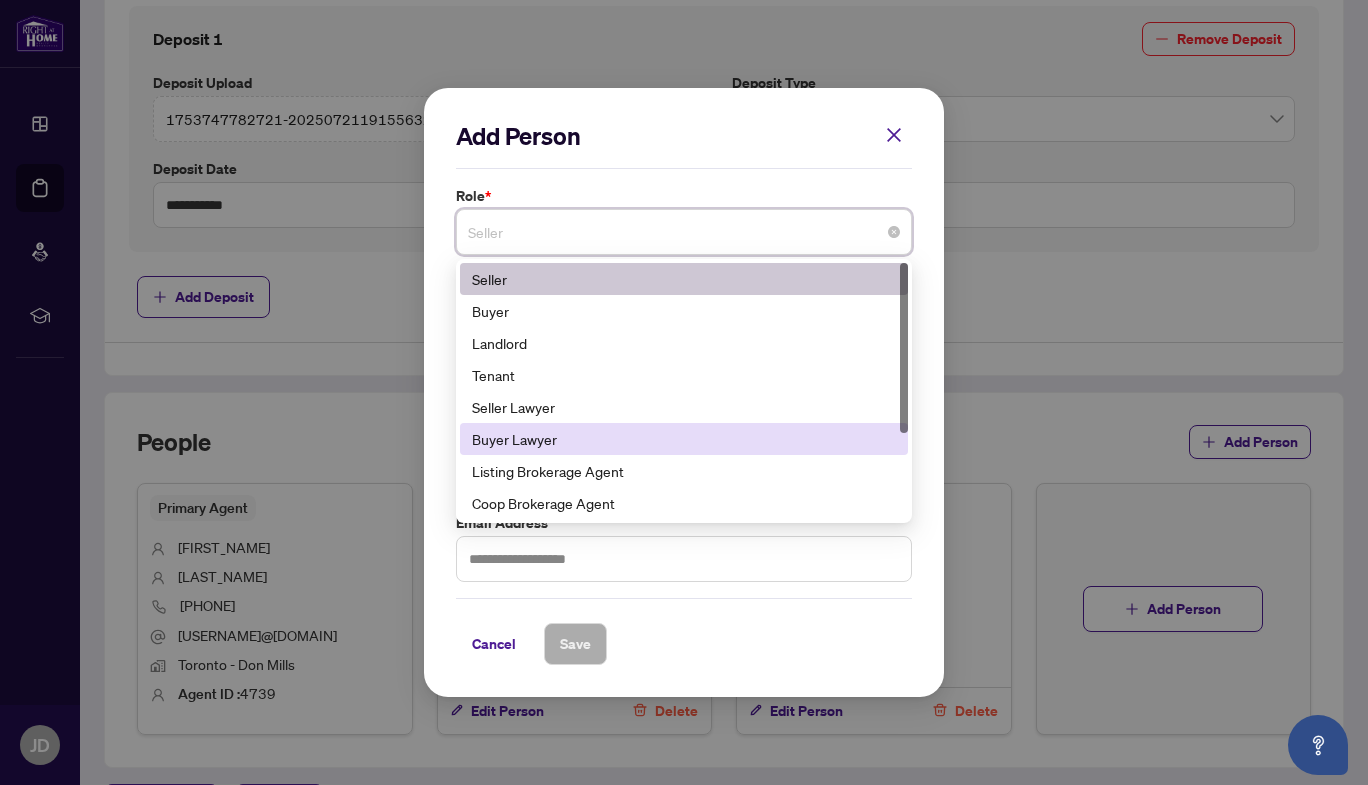 click on "Buyer Lawyer" at bounding box center [684, 439] 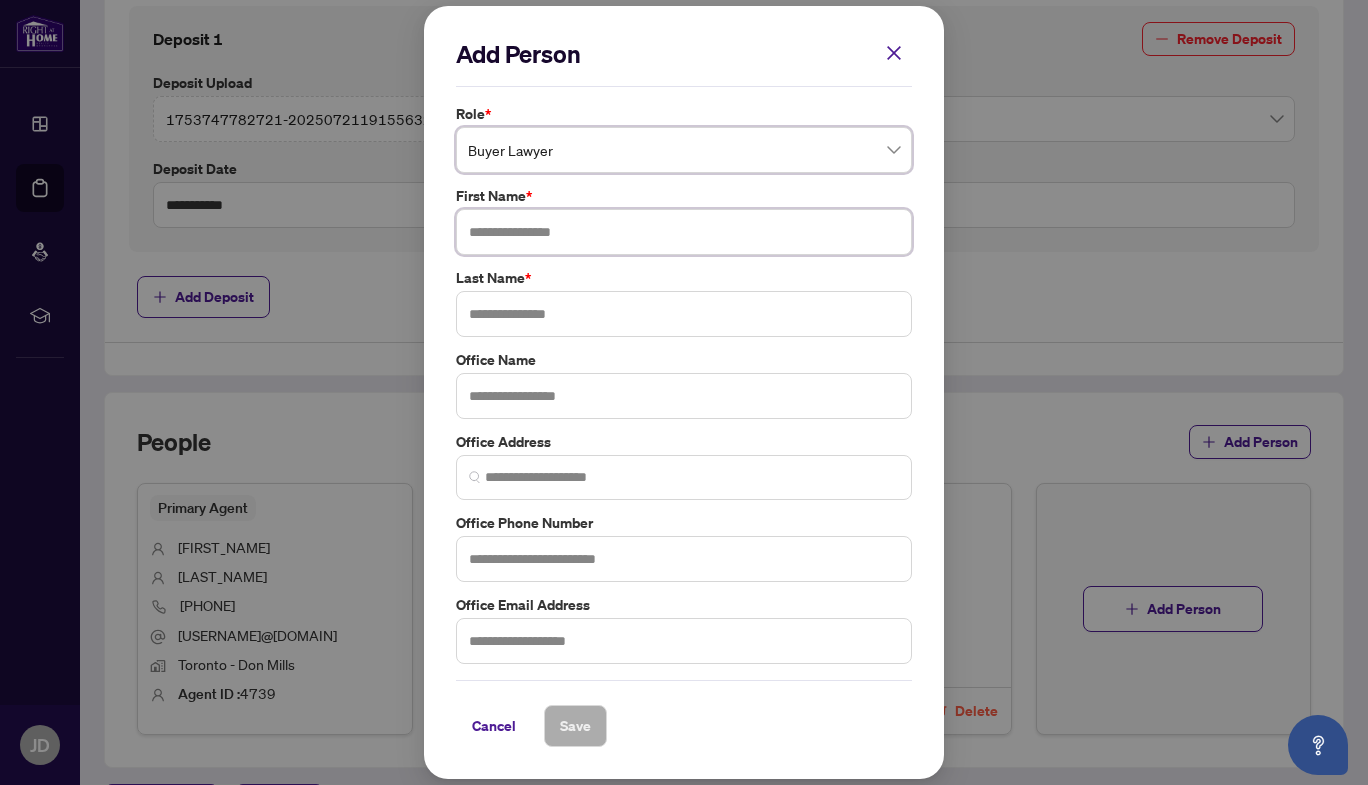 click at bounding box center [684, 232] 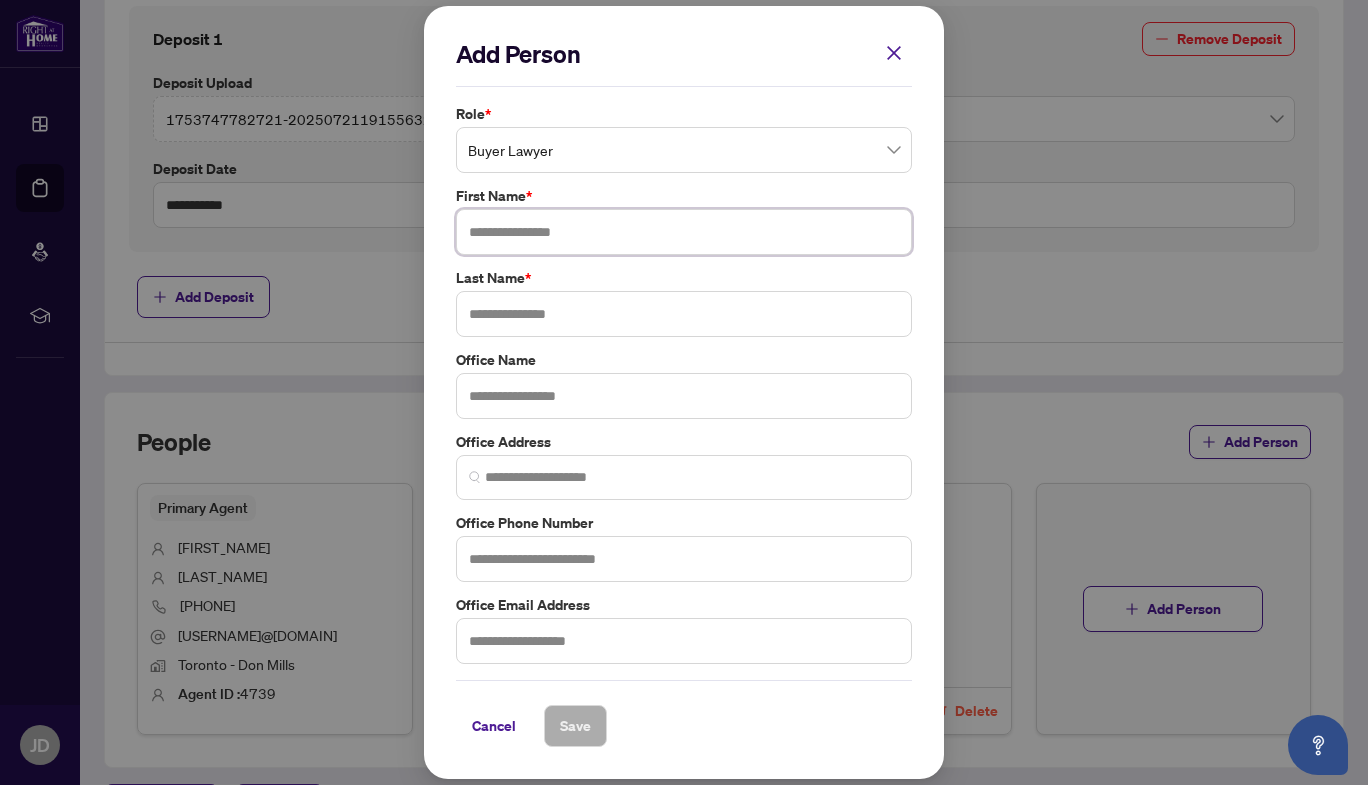 type on "*" 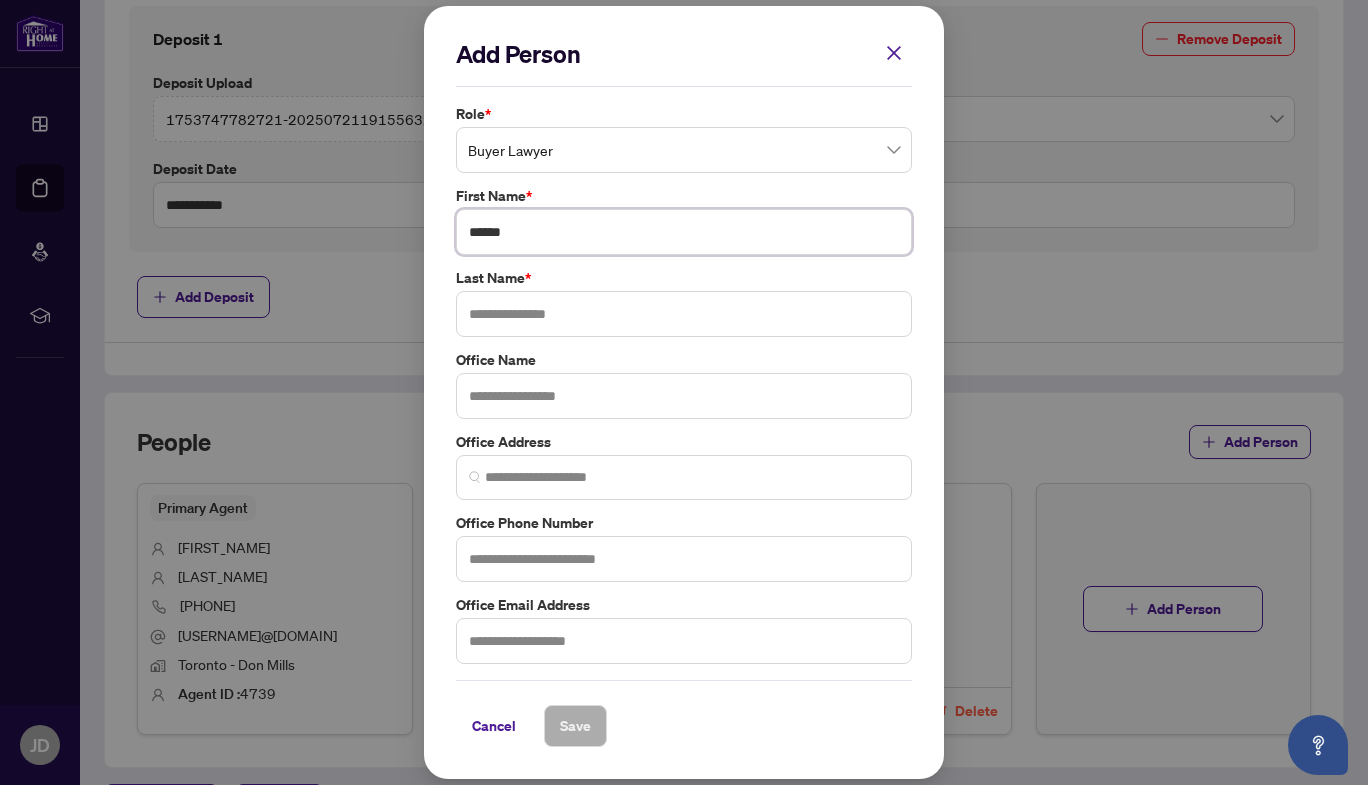 type on "******" 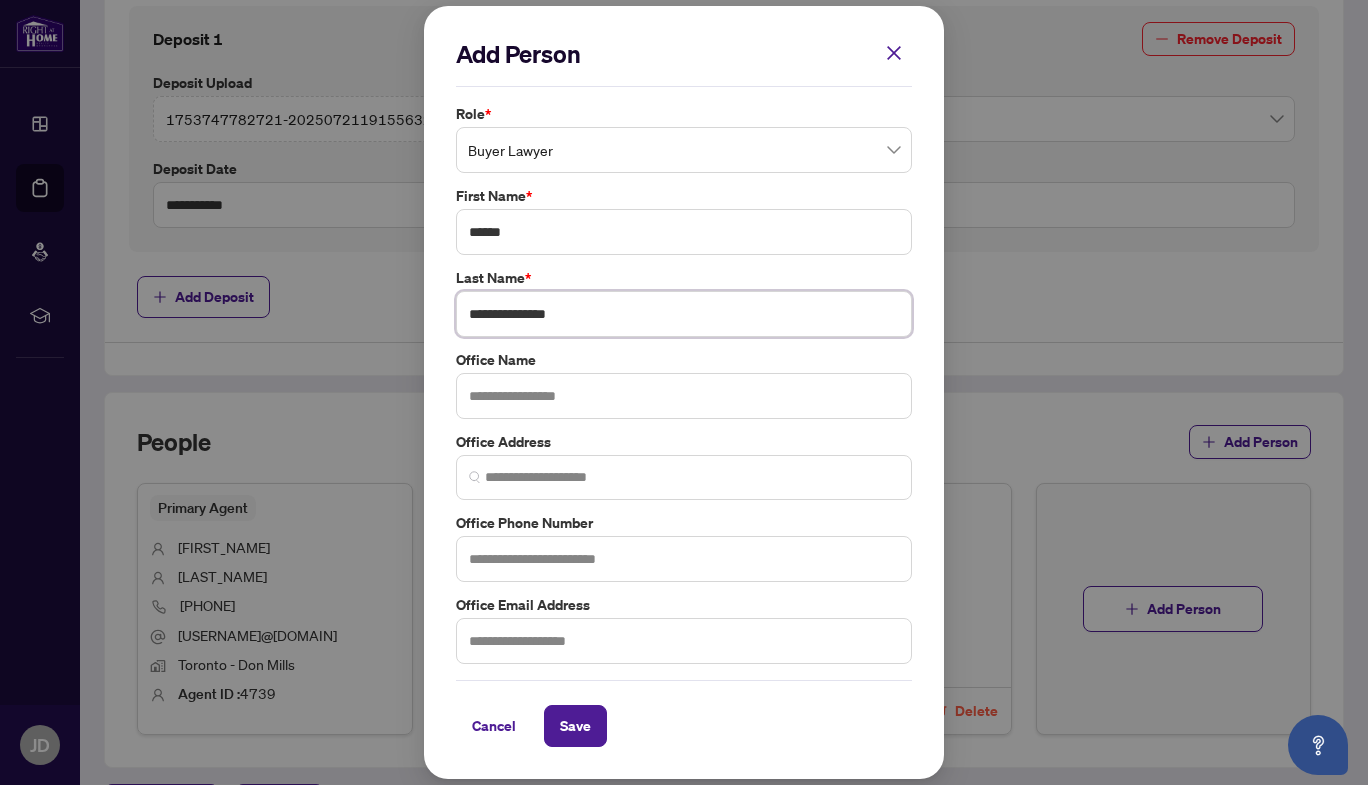 type on "**********" 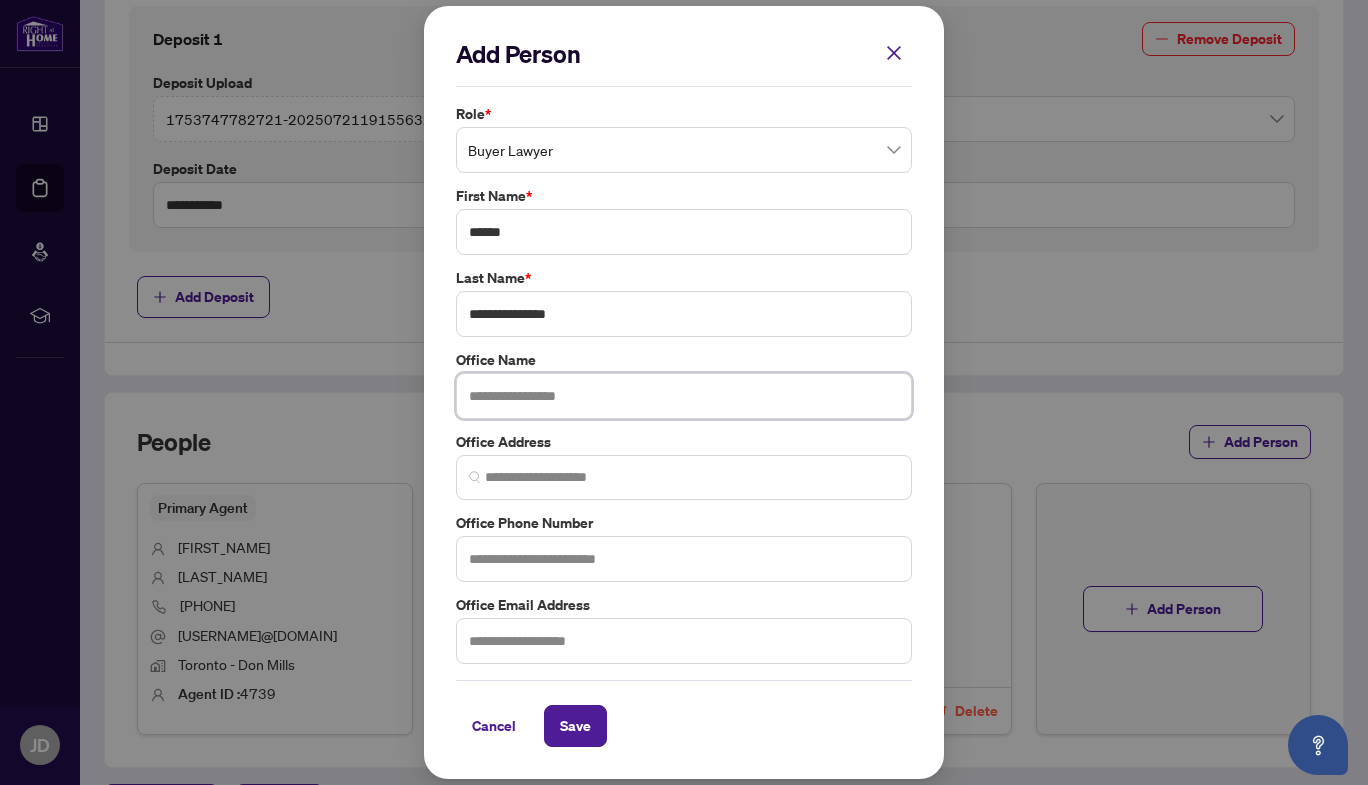 click at bounding box center [684, 396] 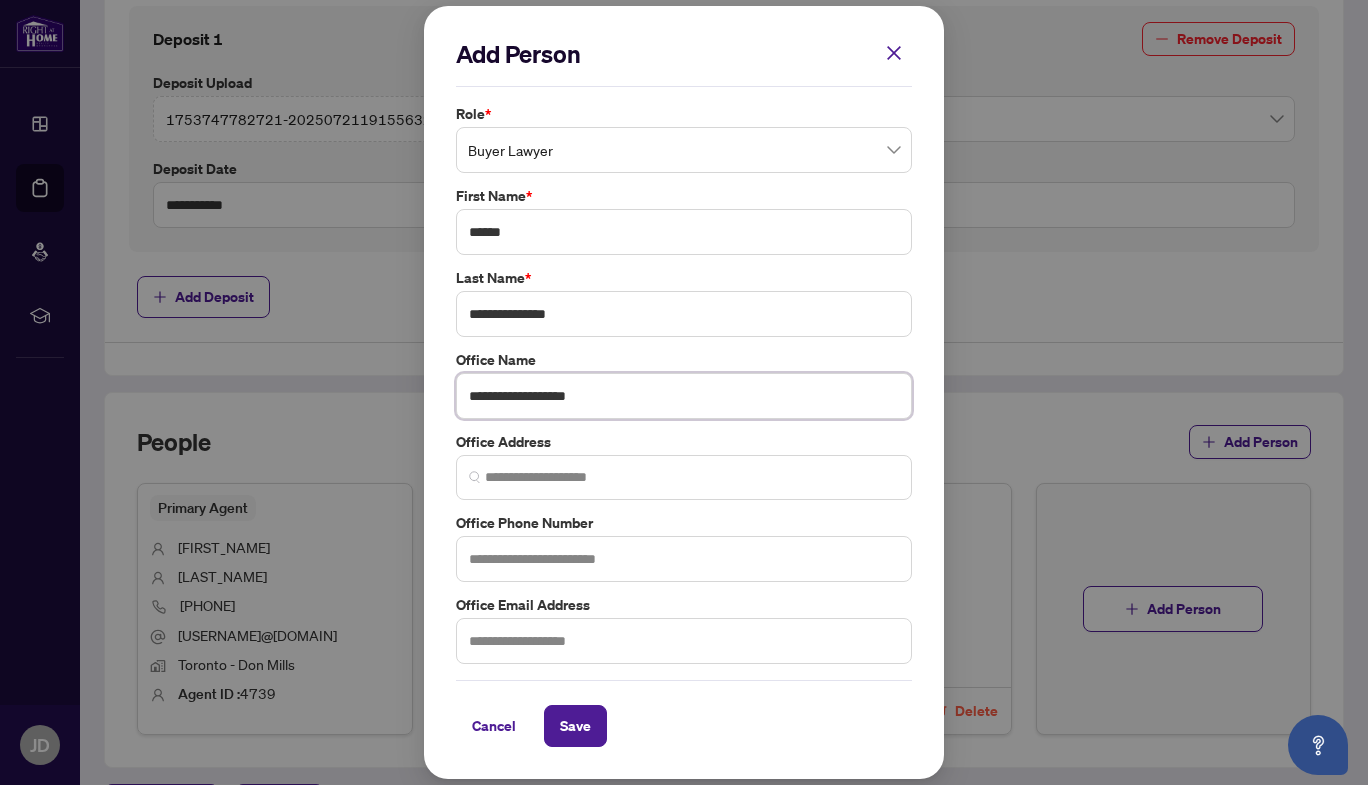 type on "**********" 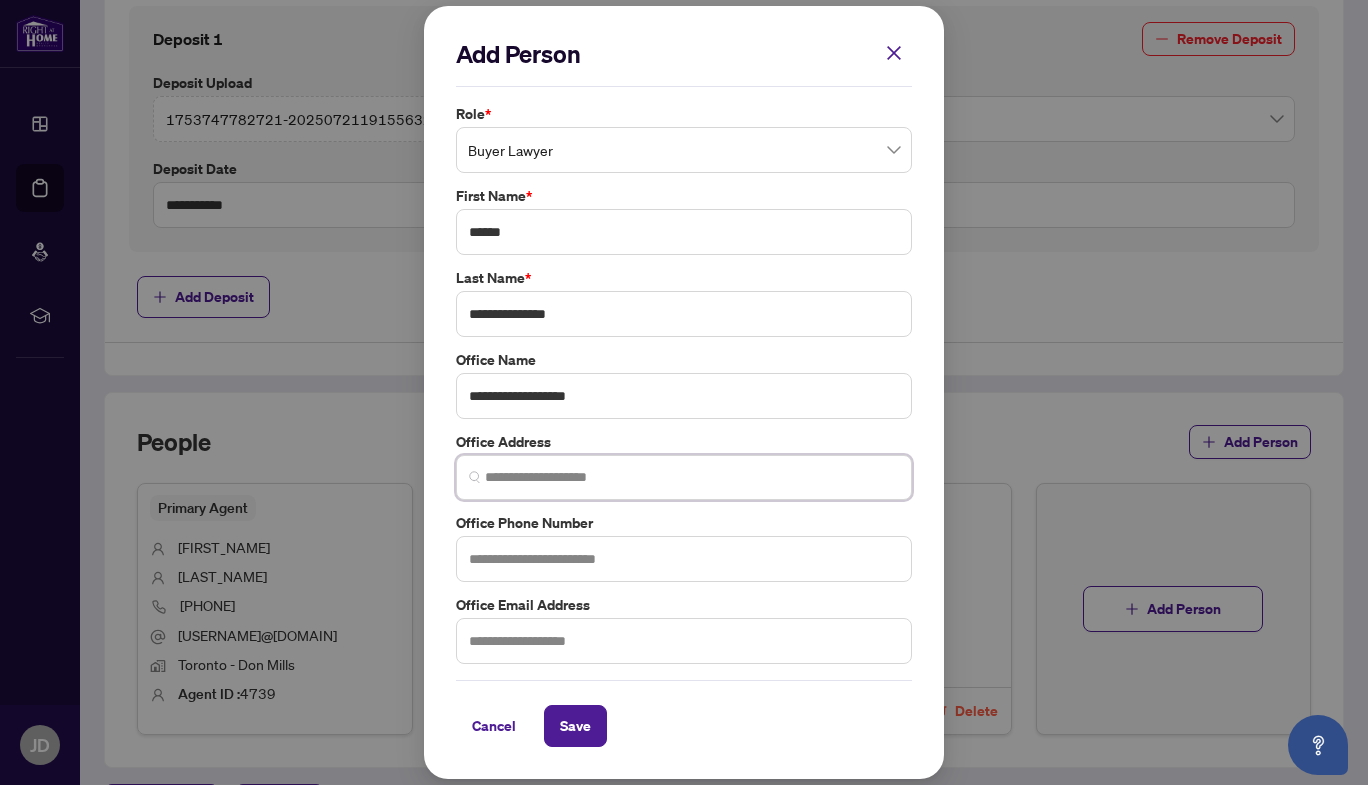 click at bounding box center (692, 477) 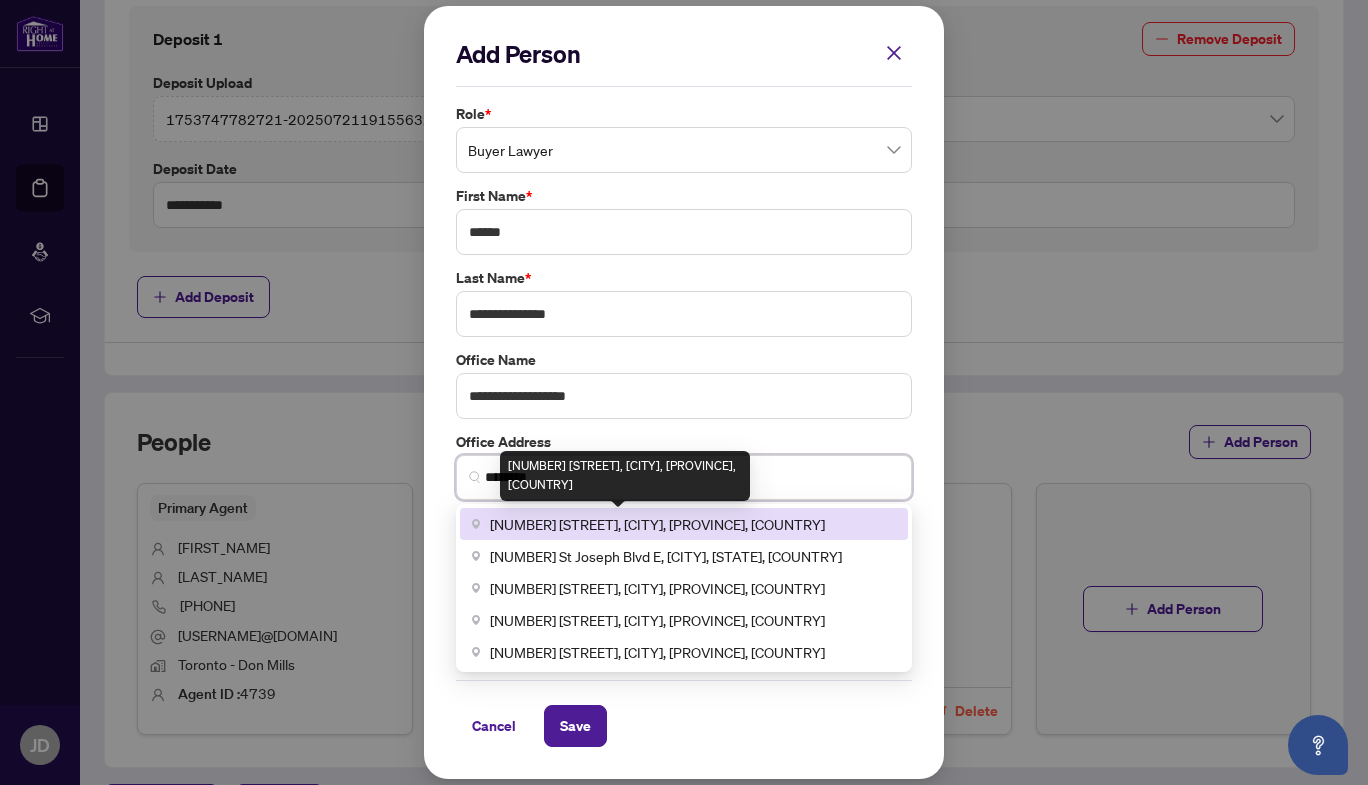 click on "[NUMBER] [STREET], [CITY], [PROVINCE], [COUNTRY]" at bounding box center [657, 524] 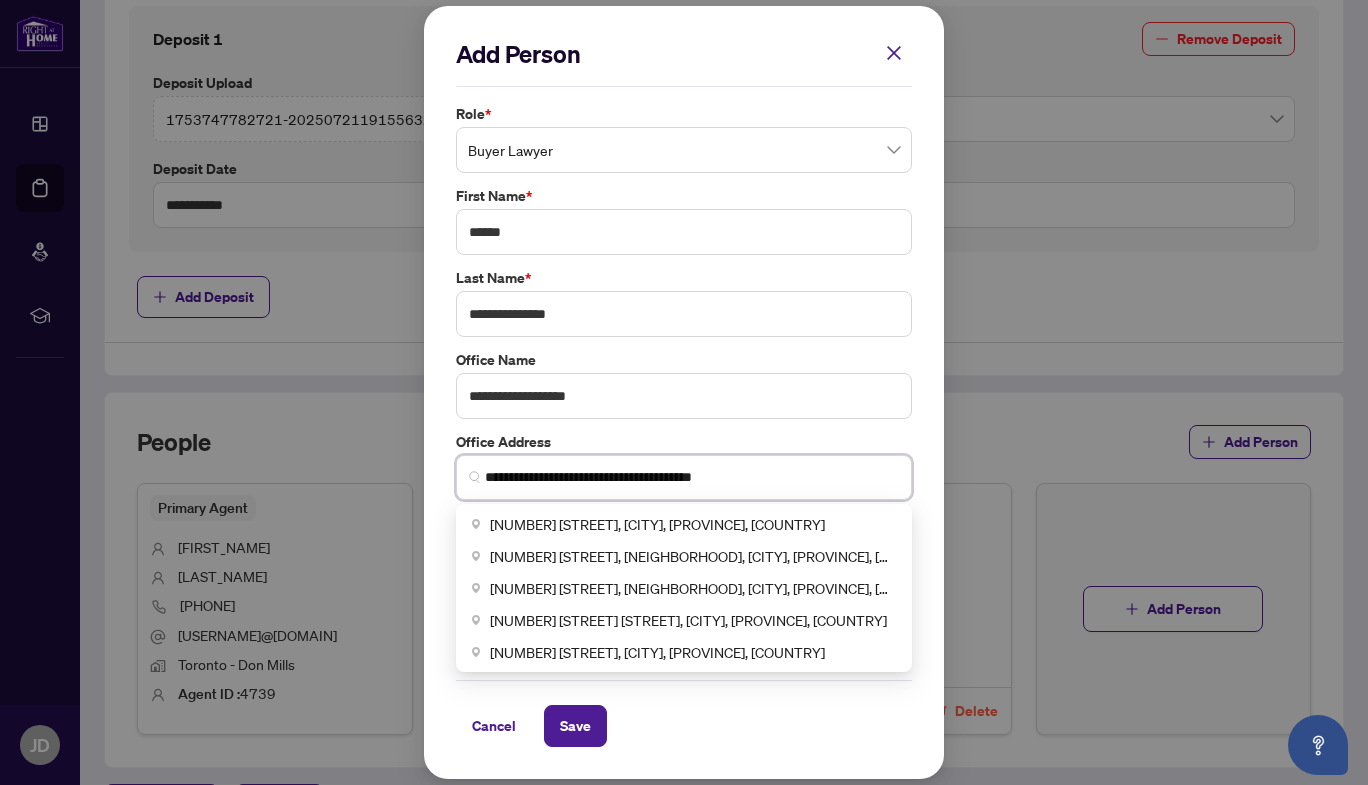 click on "**********" at bounding box center [692, 477] 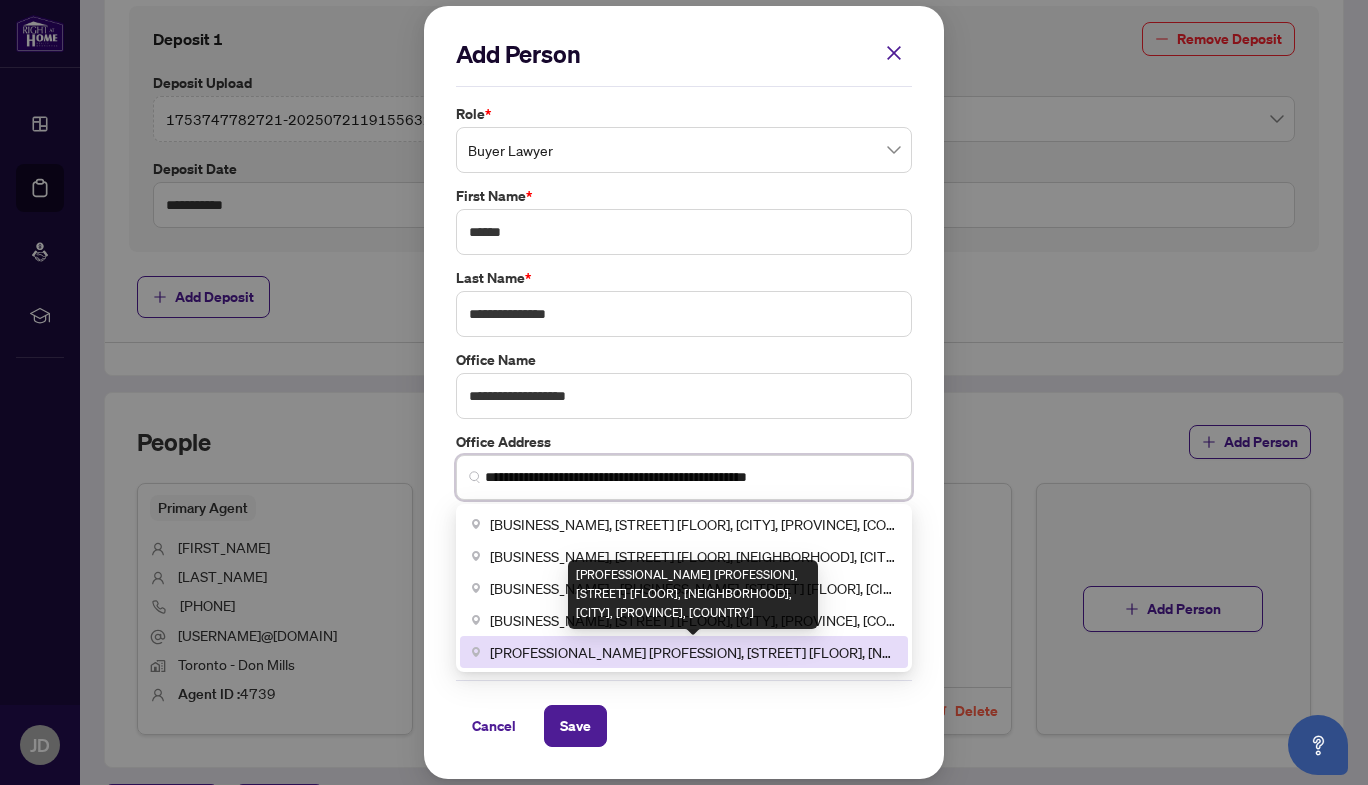 click on "[PROFESSIONAL_NAME] [PROFESSION], [STREET] [FLOOR], [NEIGHBORHOOD], [CITY], [PROVINCE], [COUNTRY]" at bounding box center [693, 652] 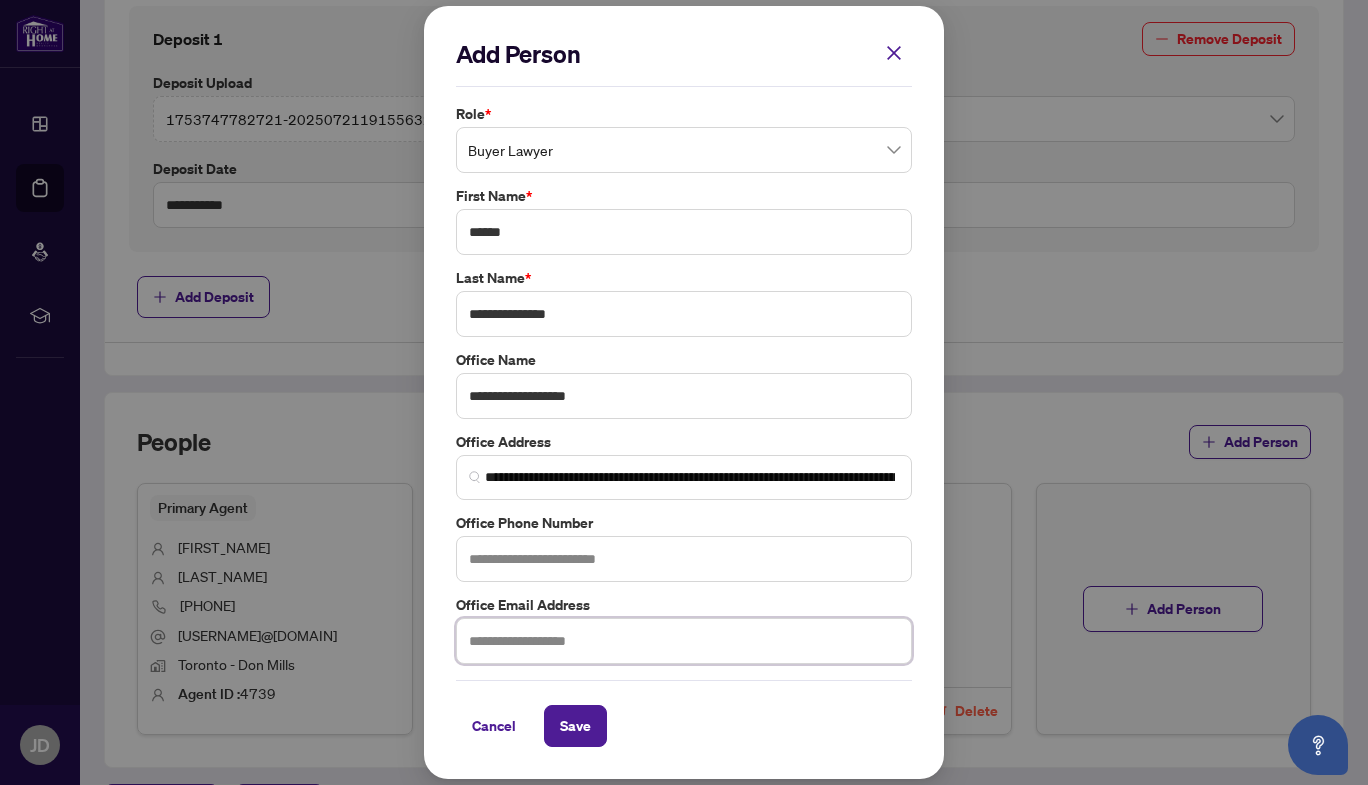 click at bounding box center [684, 641] 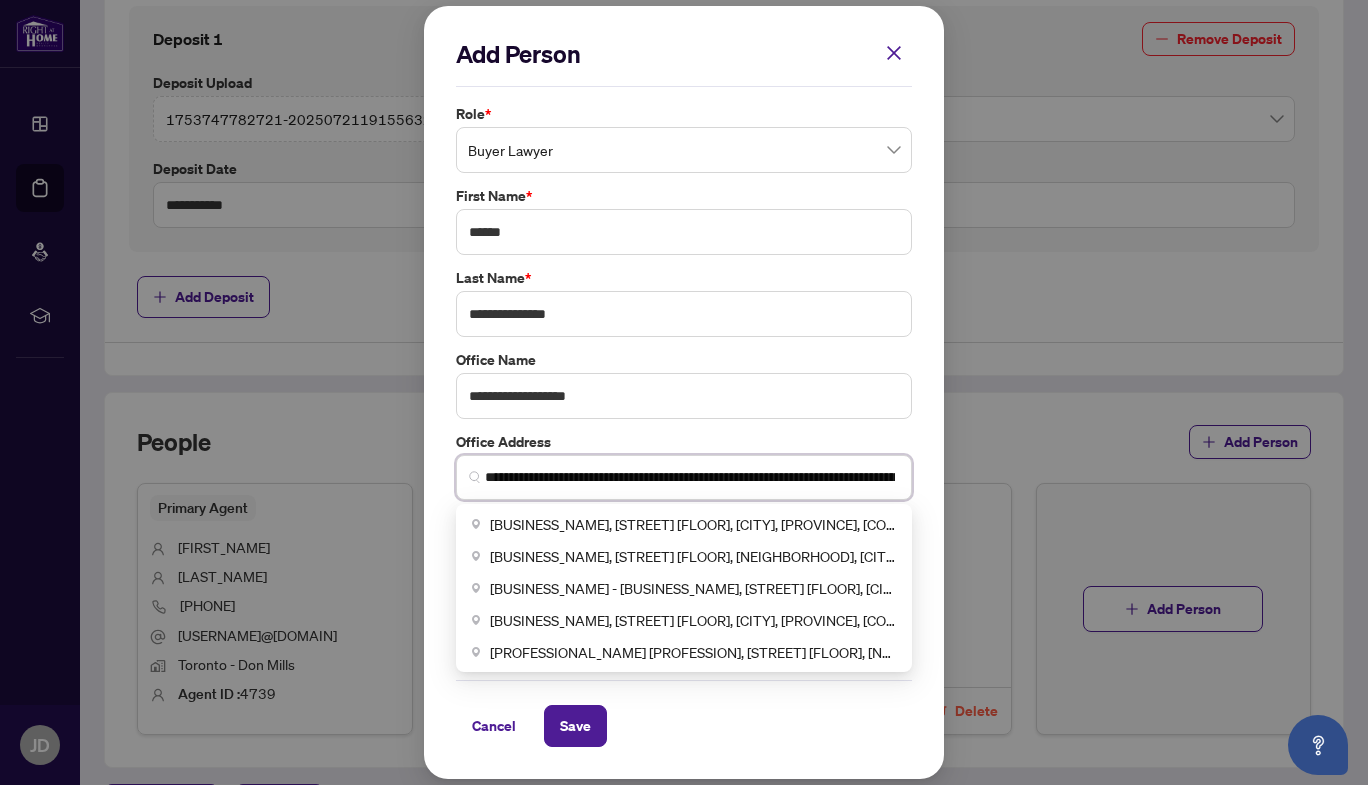 click on "**********" at bounding box center [692, 477] 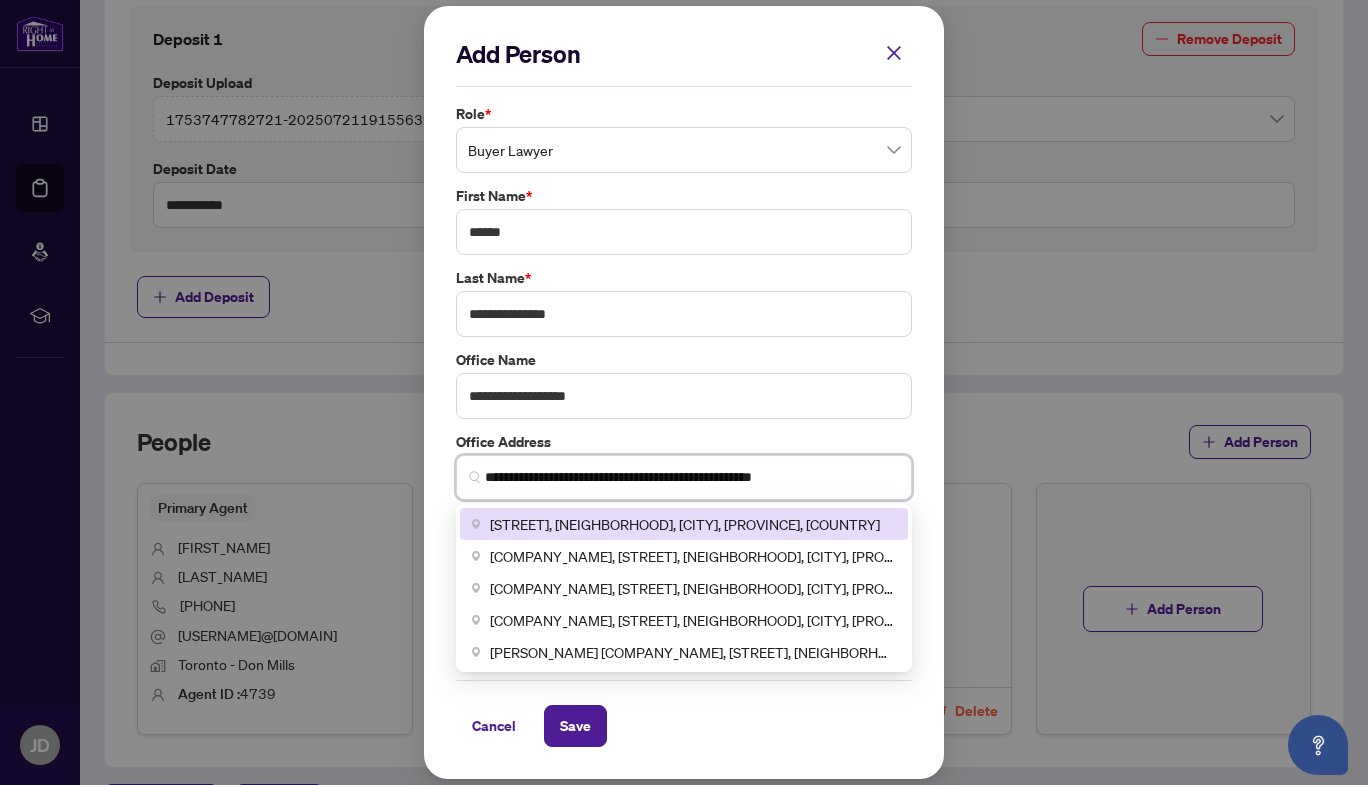 drag, startPoint x: 832, startPoint y: 470, endPoint x: 117, endPoint y: 503, distance: 715.7611 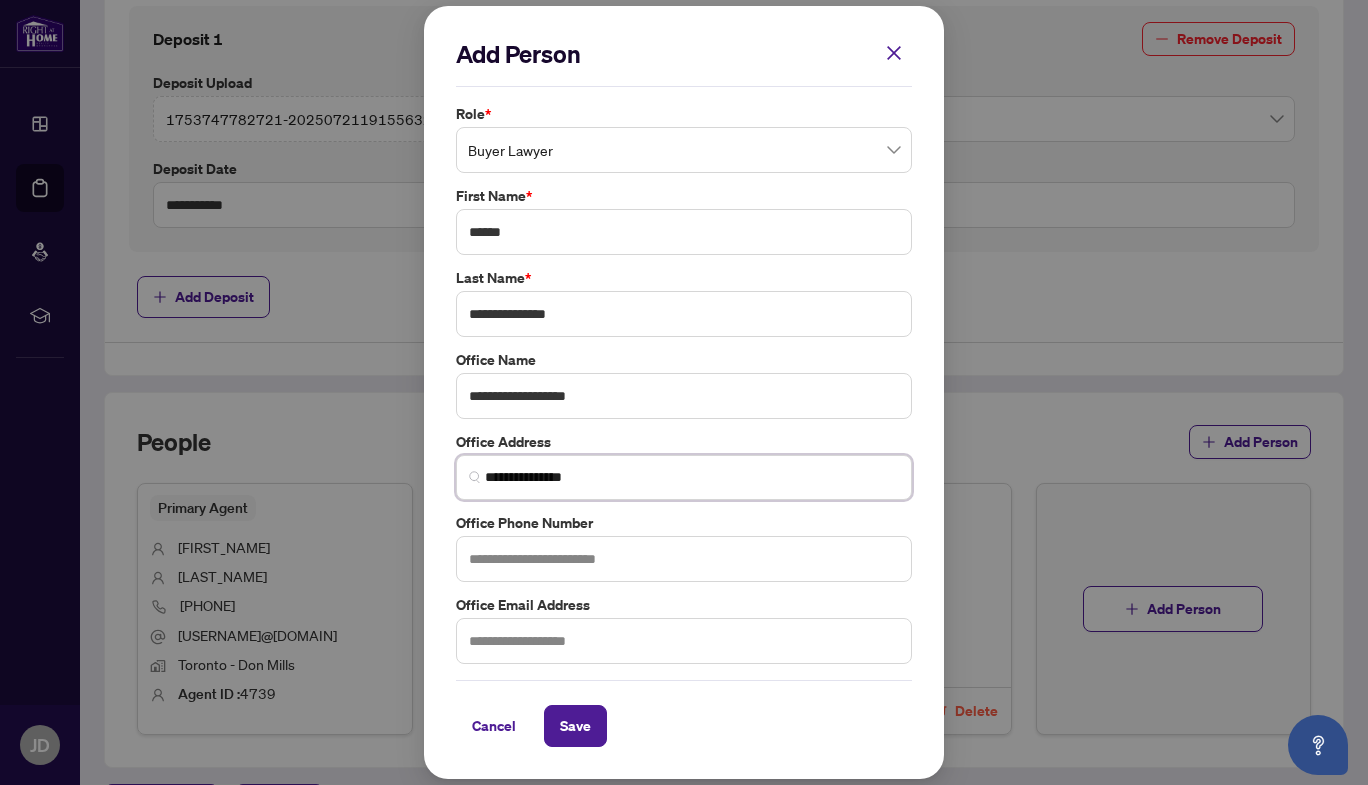 click on "**********" at bounding box center [692, 477] 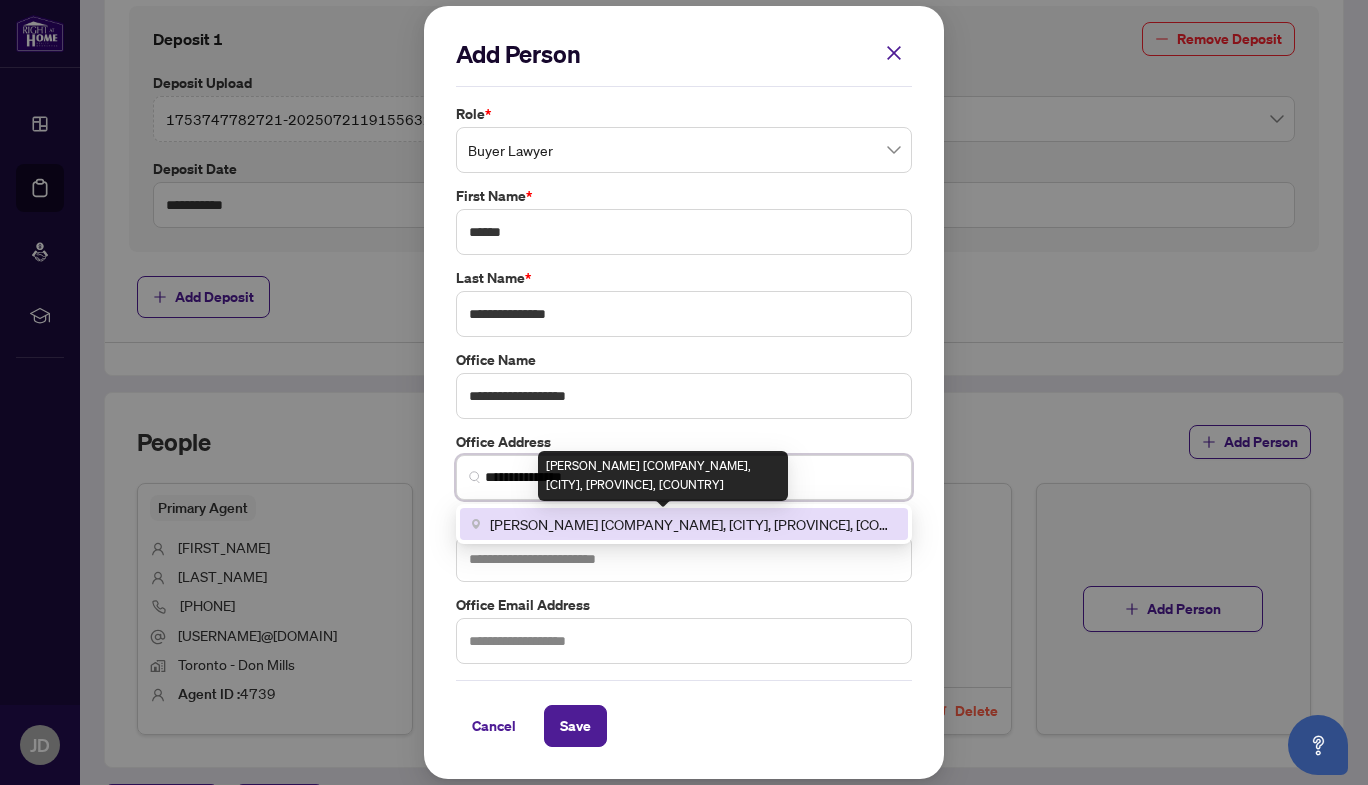 click on "[PERSON_NAME] [COMPANY_NAME], [CITY], [PROVINCE], [COUNTRY]" at bounding box center (693, 524) 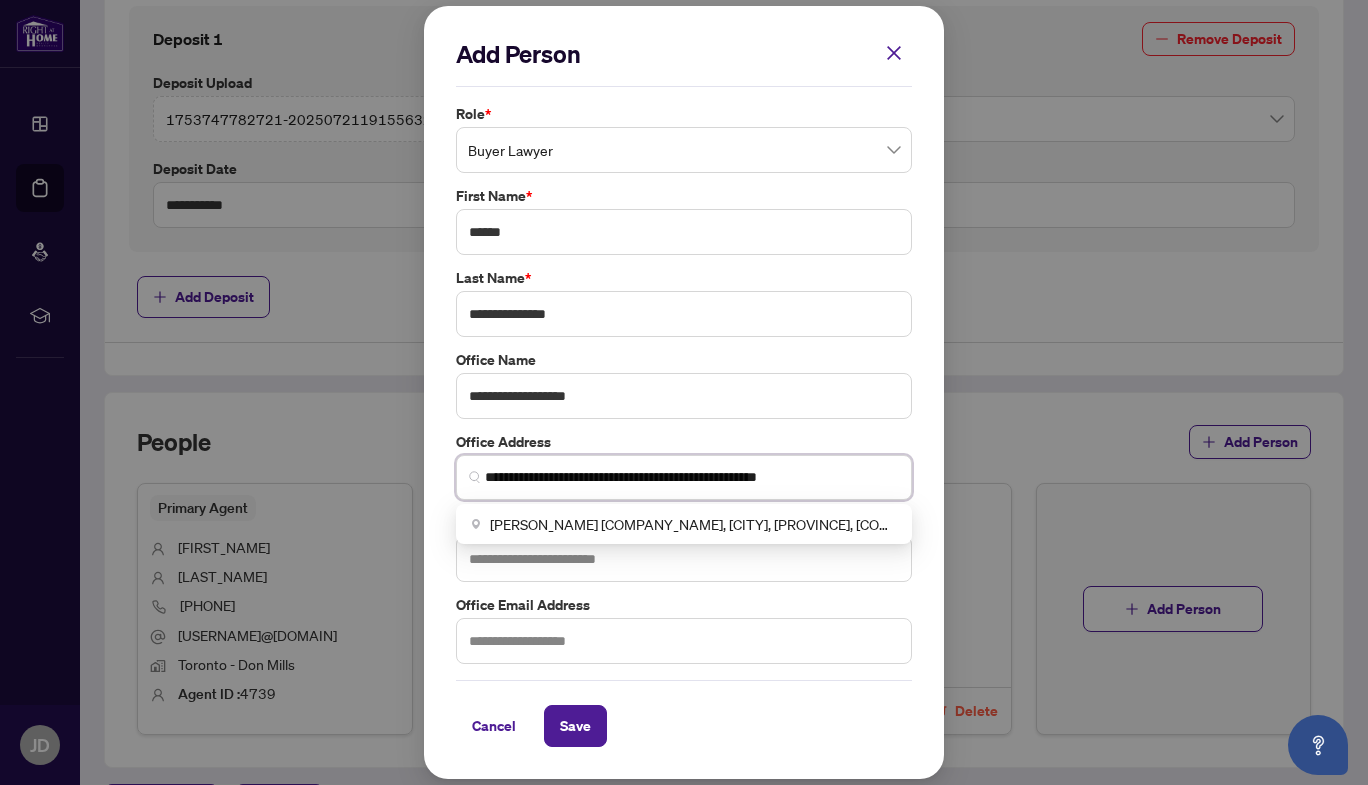 drag, startPoint x: 863, startPoint y: 481, endPoint x: 306, endPoint y: 460, distance: 557.39575 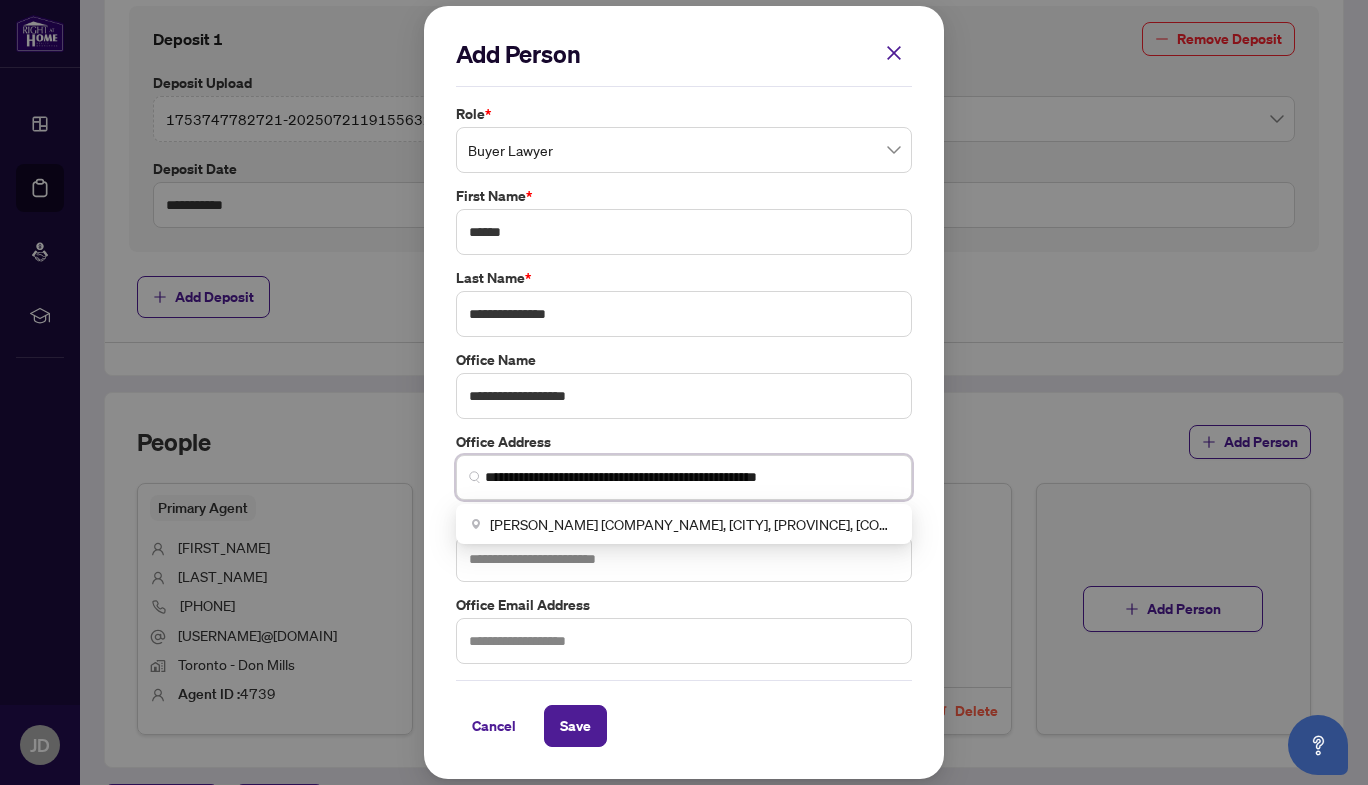 click on "**********" at bounding box center [684, 392] 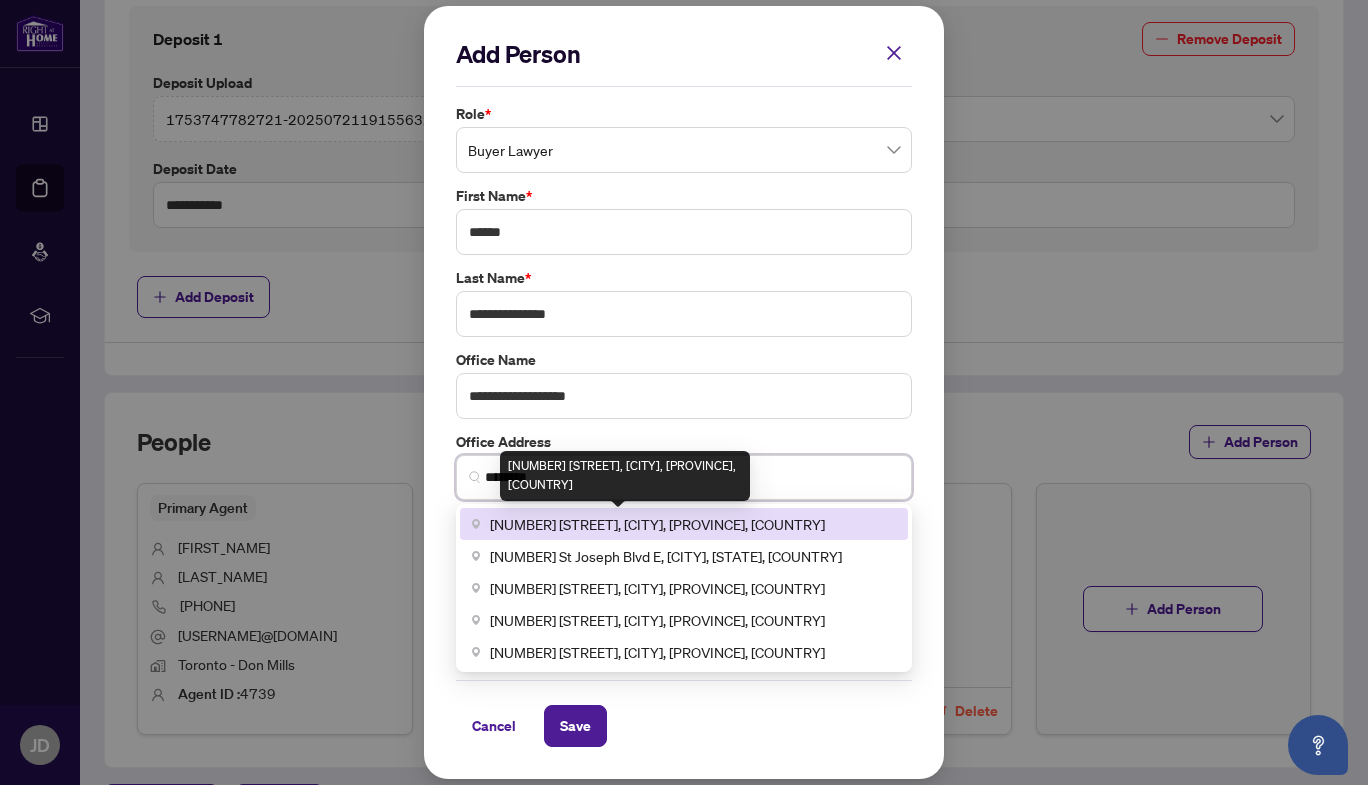 click on "[NUMBER] [STREET], [CITY], [PROVINCE], [COUNTRY]" at bounding box center (657, 524) 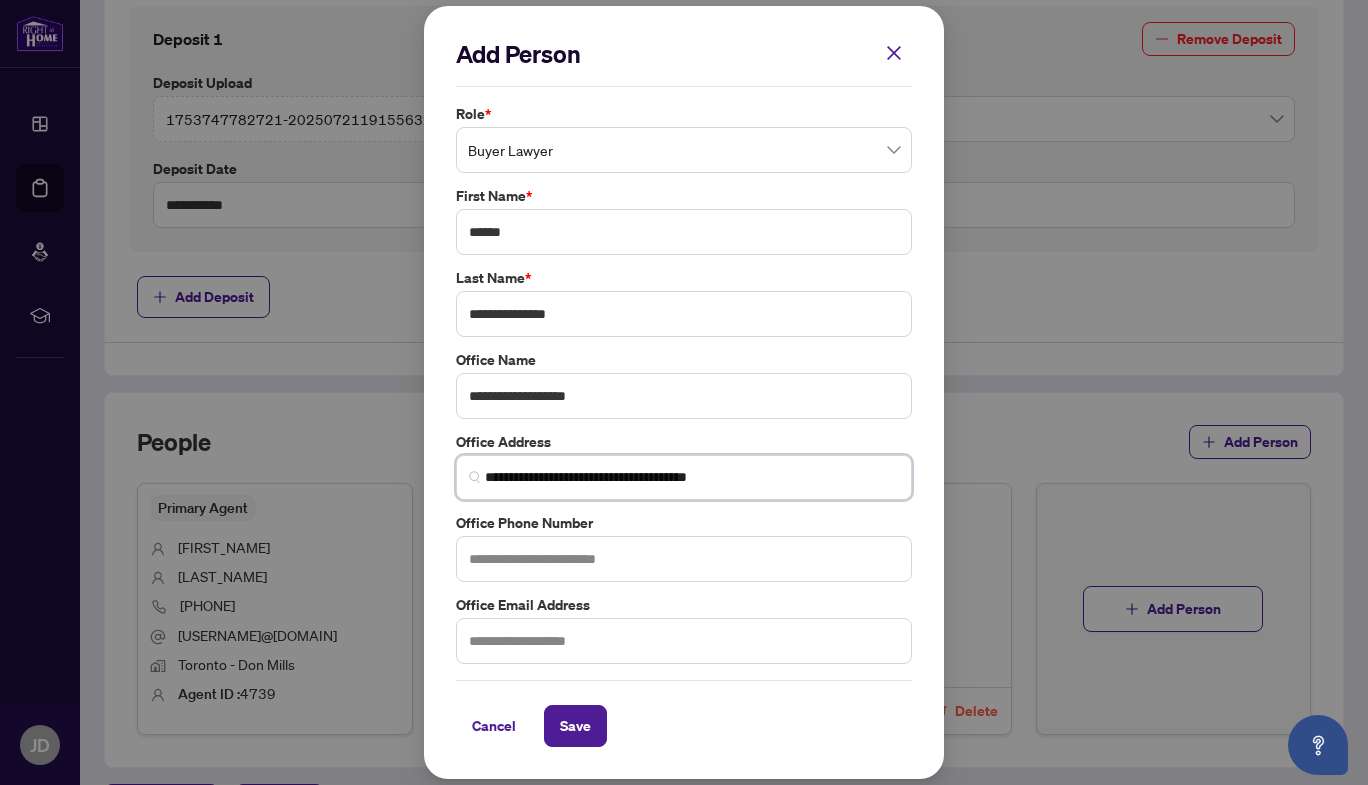 click on "**********" at bounding box center (692, 477) 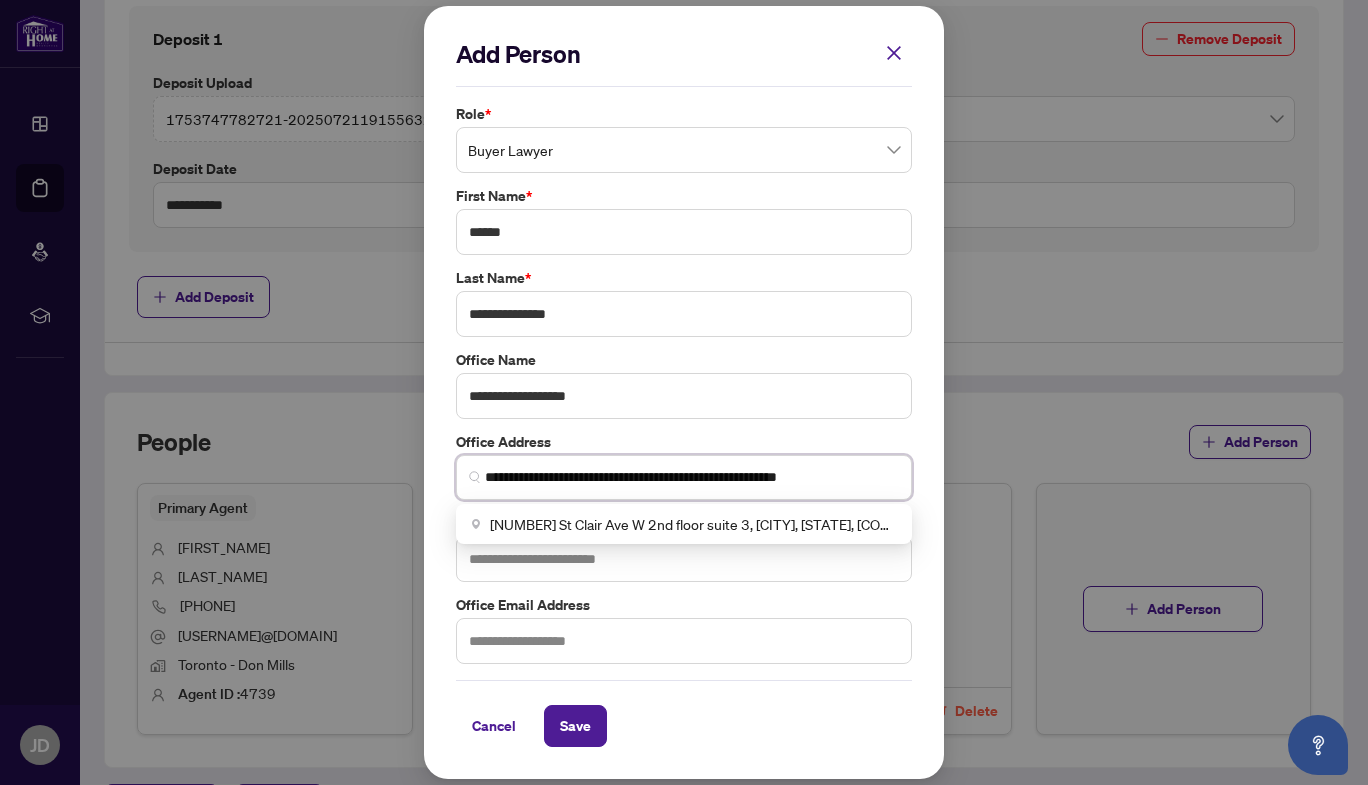 type on "**********" 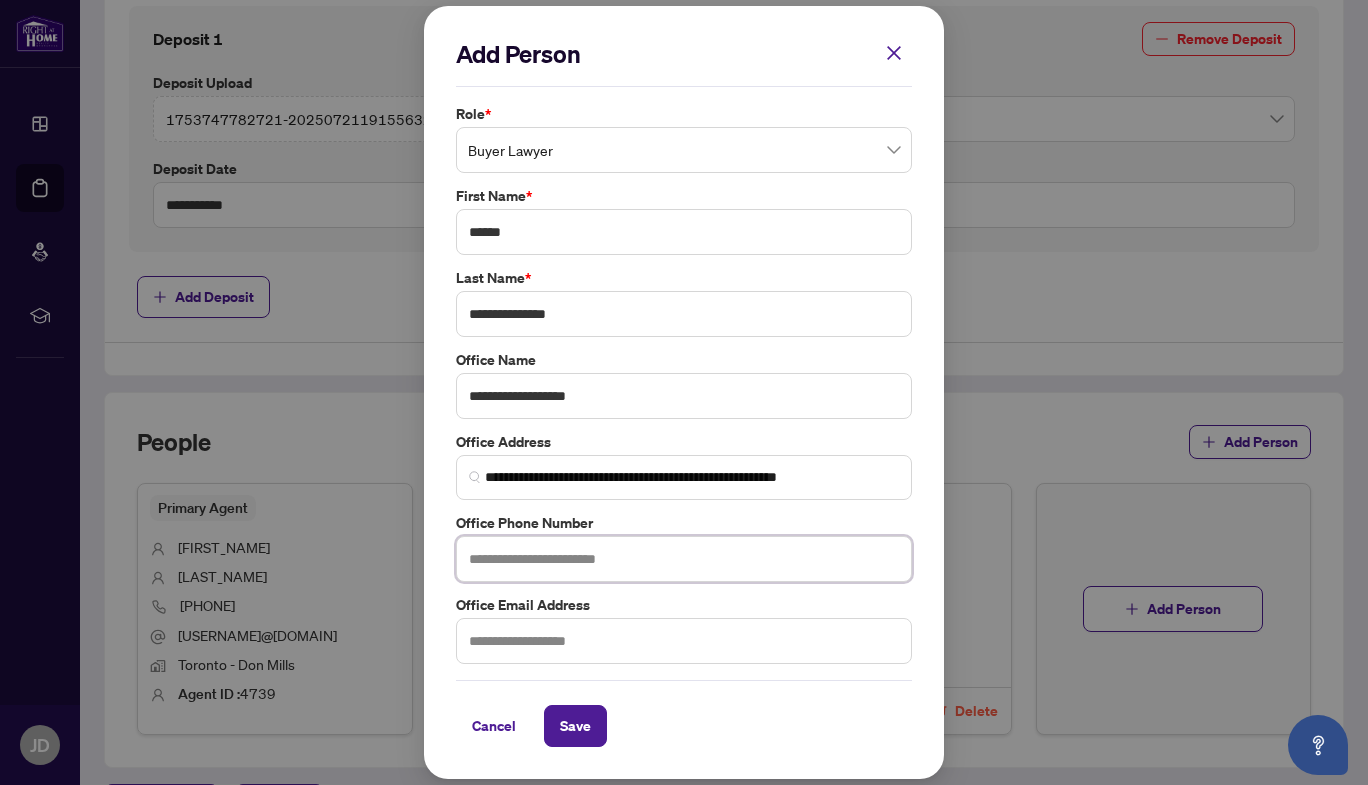 click at bounding box center (684, 559) 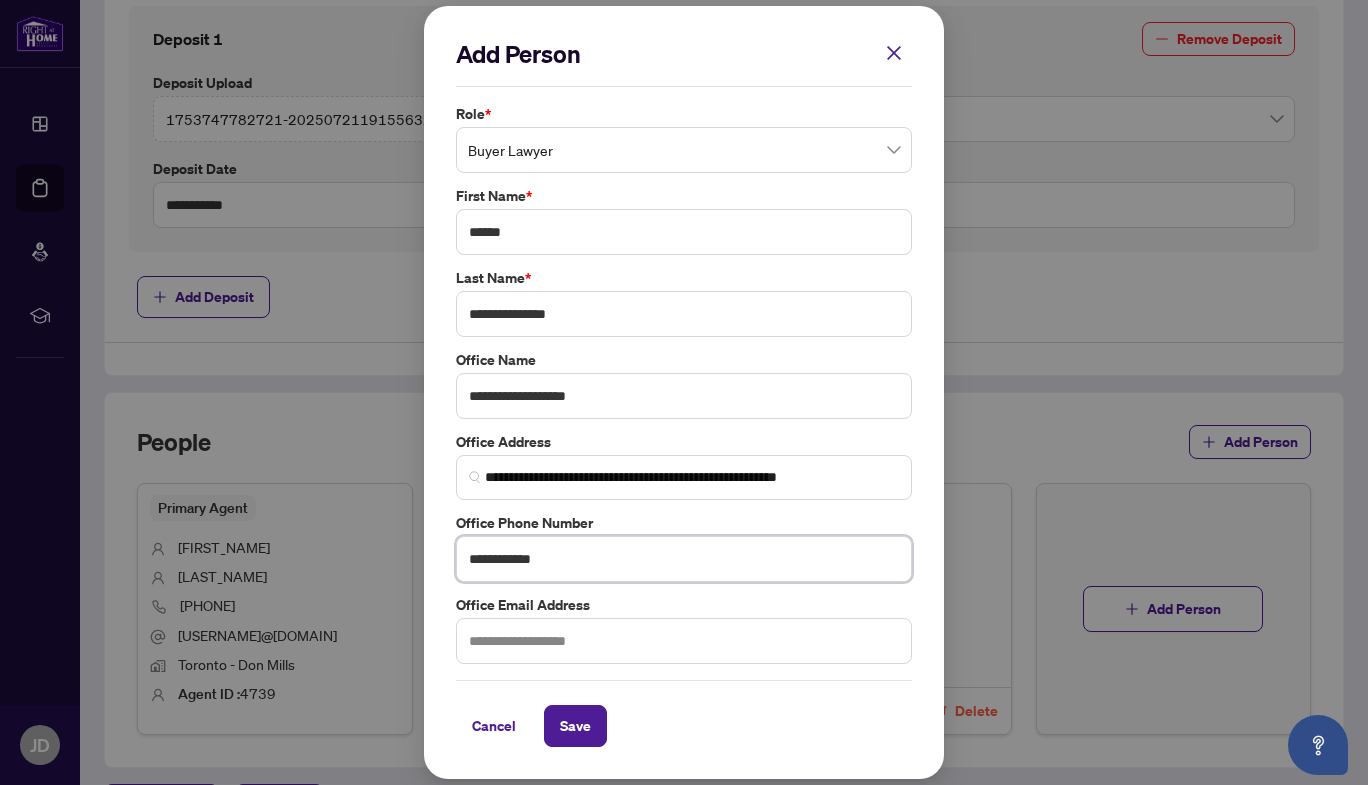 type on "**********" 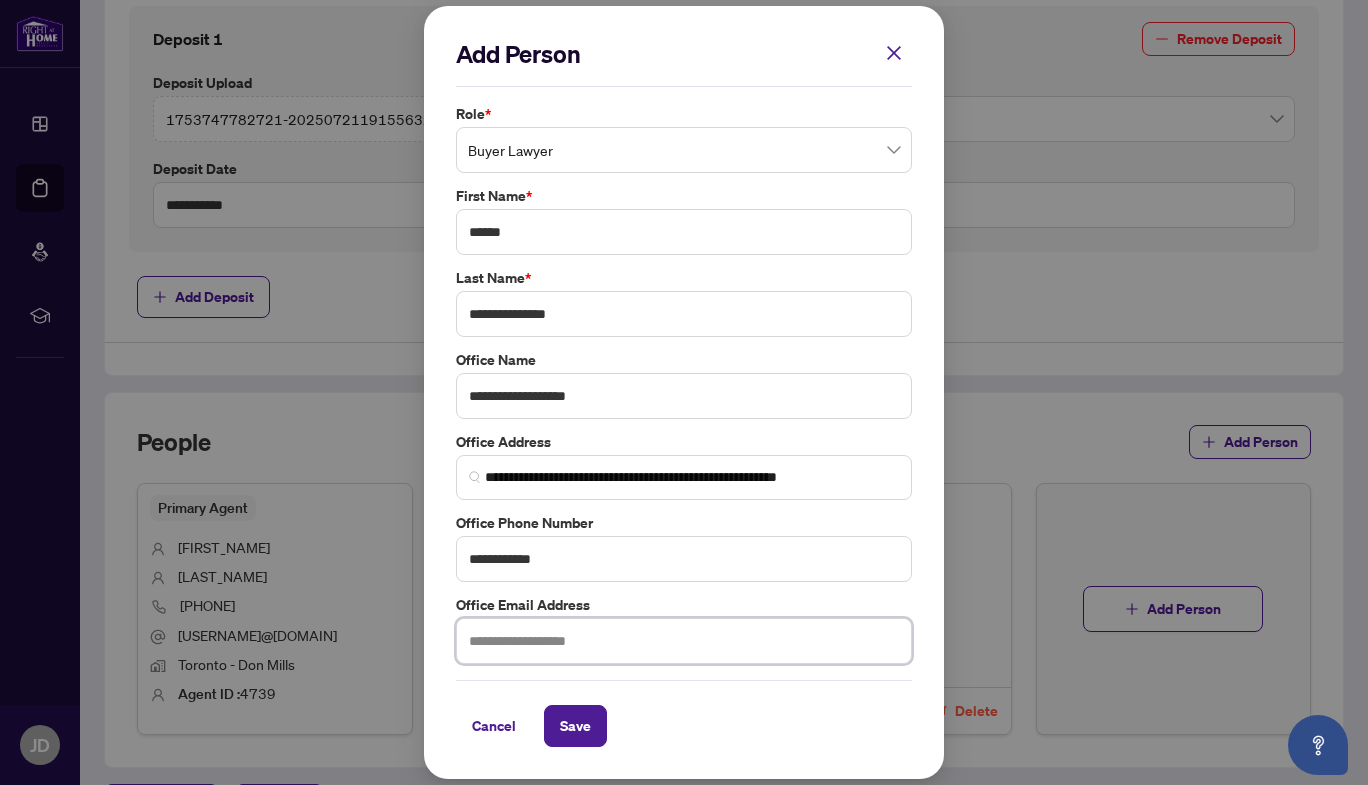 click at bounding box center [684, 641] 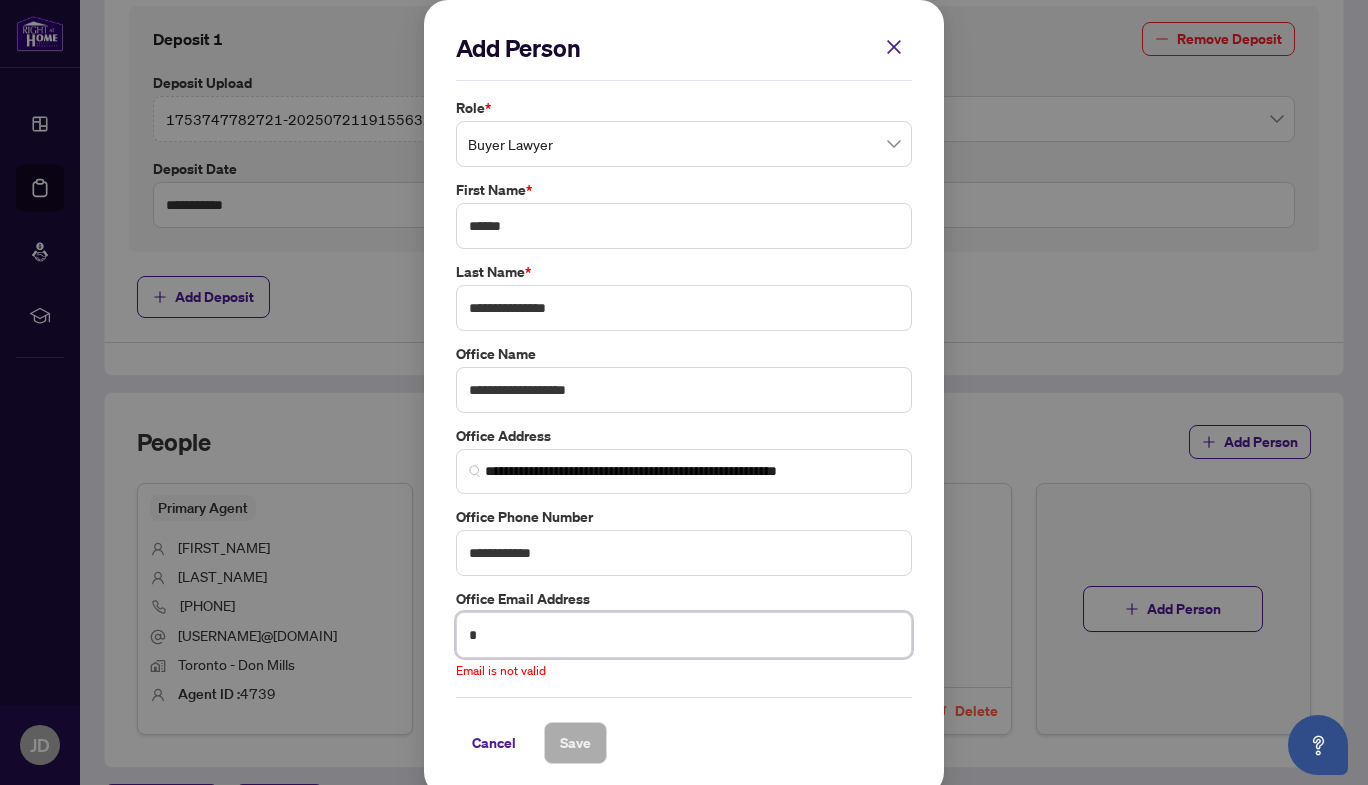 paste on "**********" 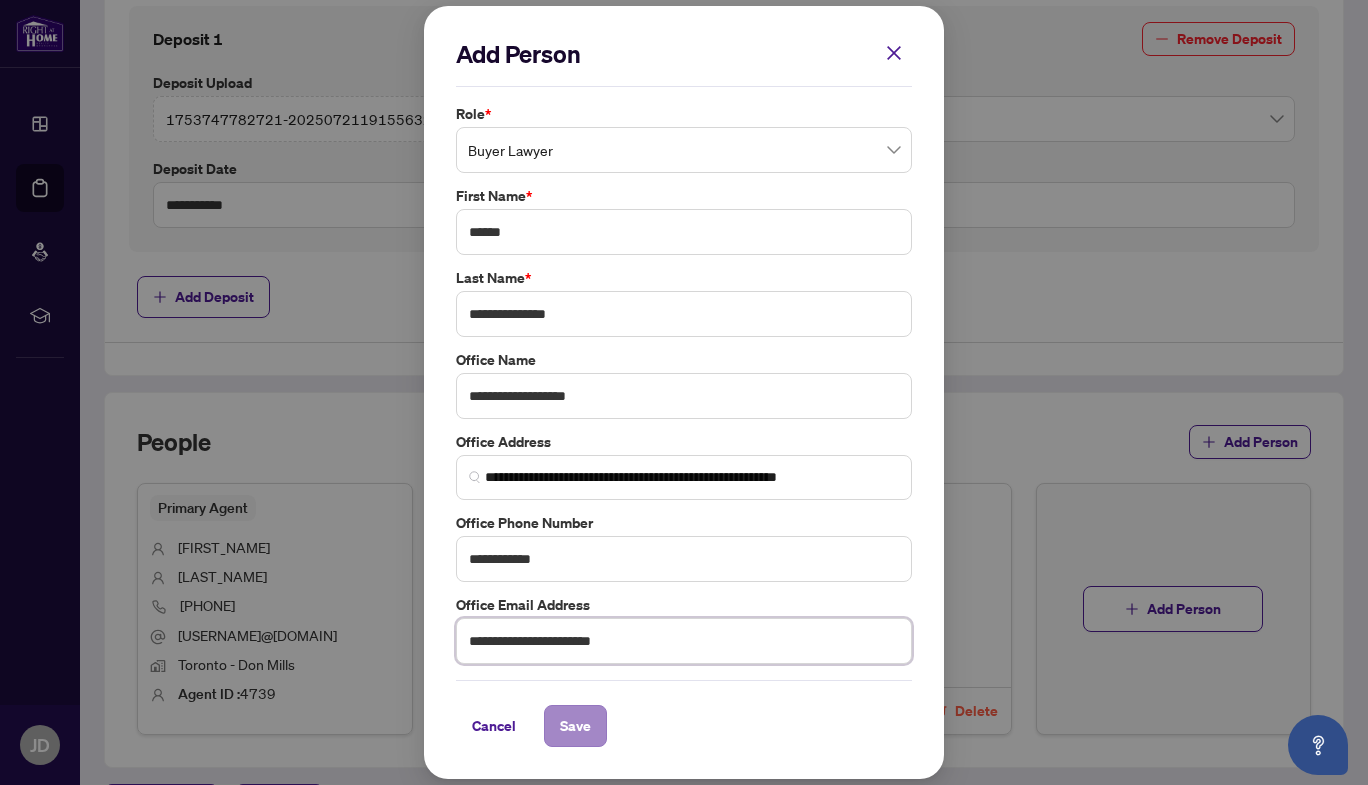 type on "**********" 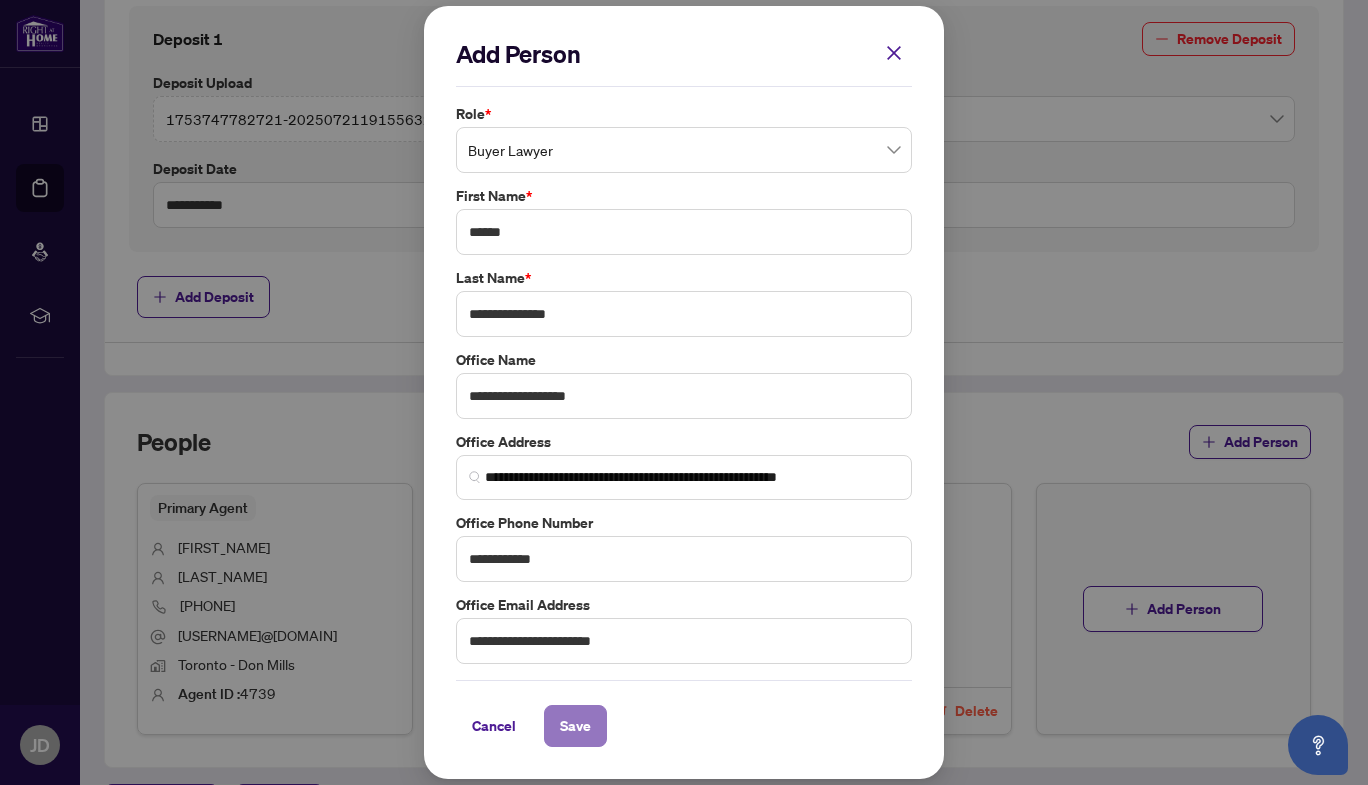 click on "Save" at bounding box center (575, 726) 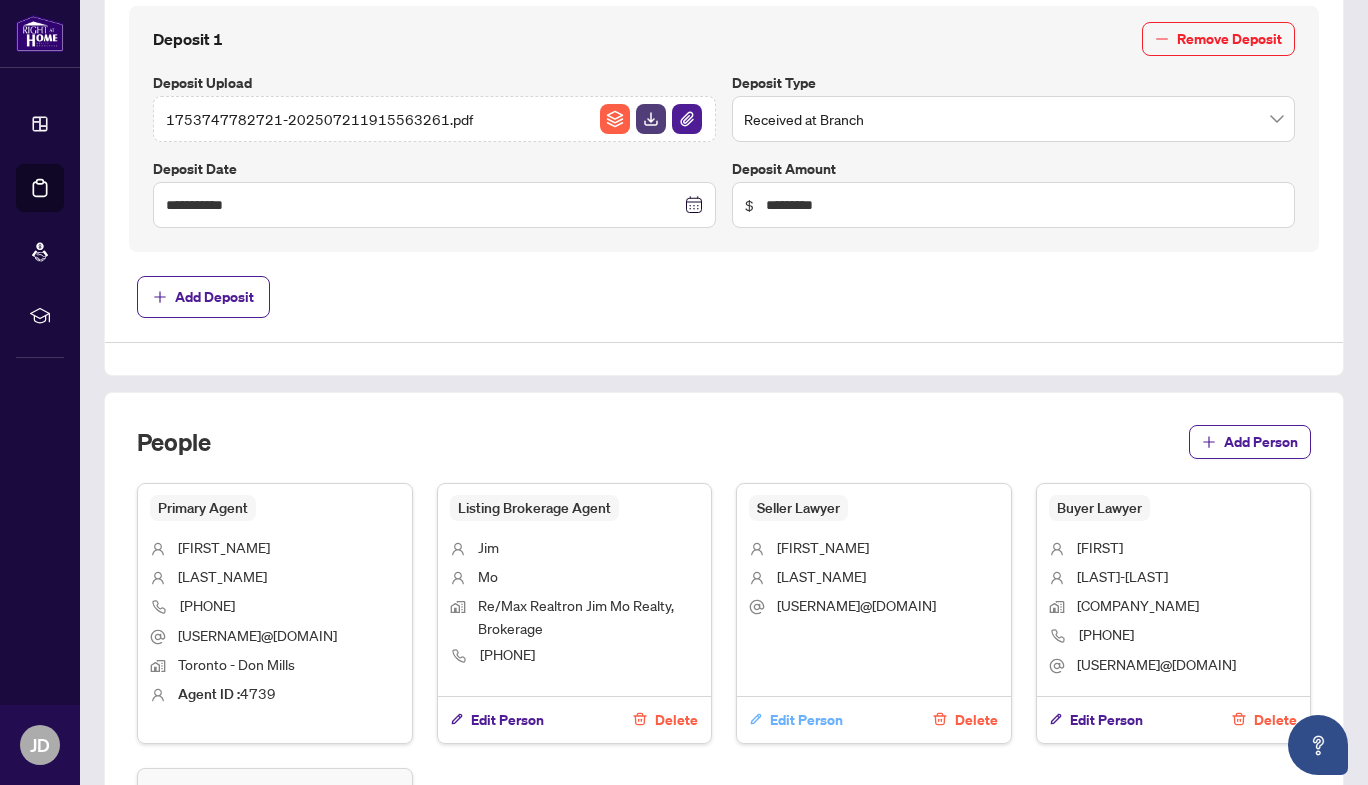 click on "Edit Person" at bounding box center (806, 720) 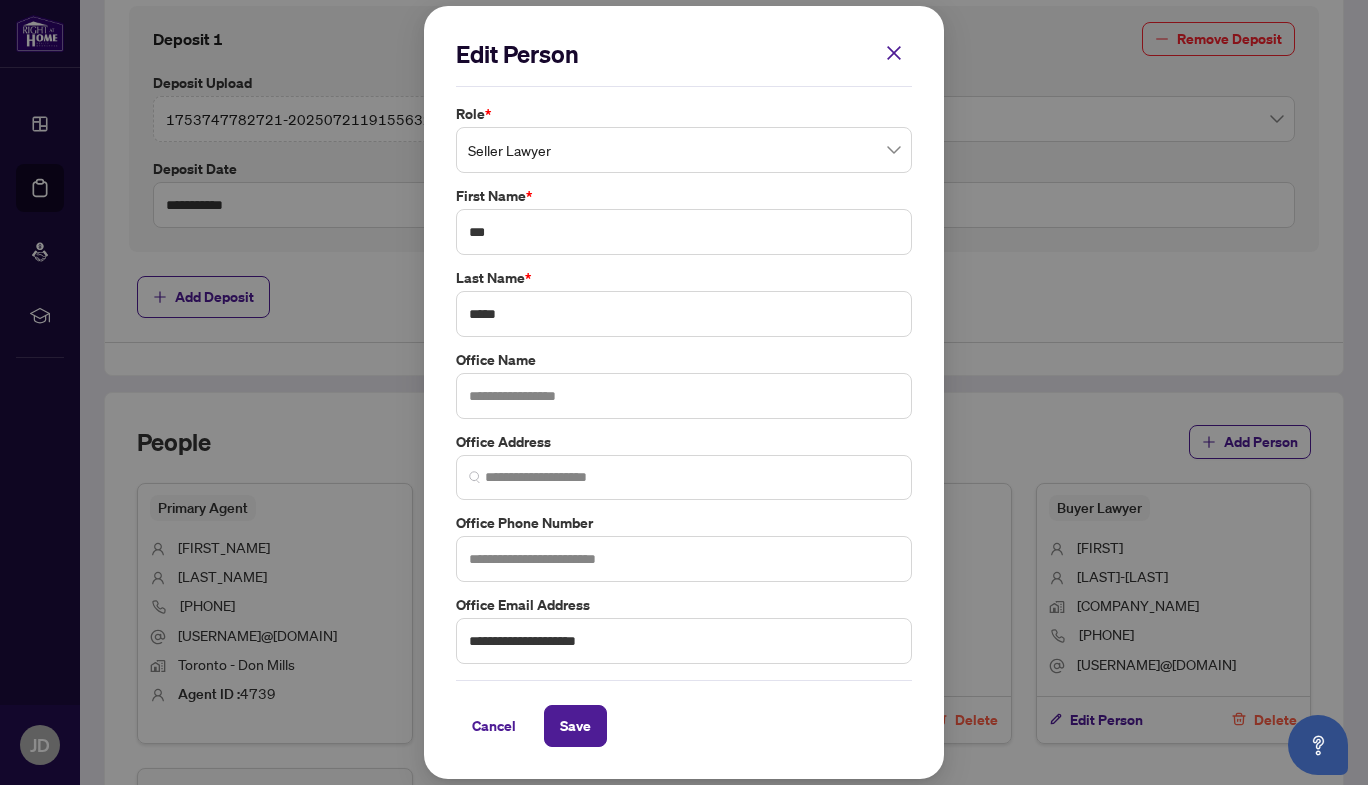 type on "**********" 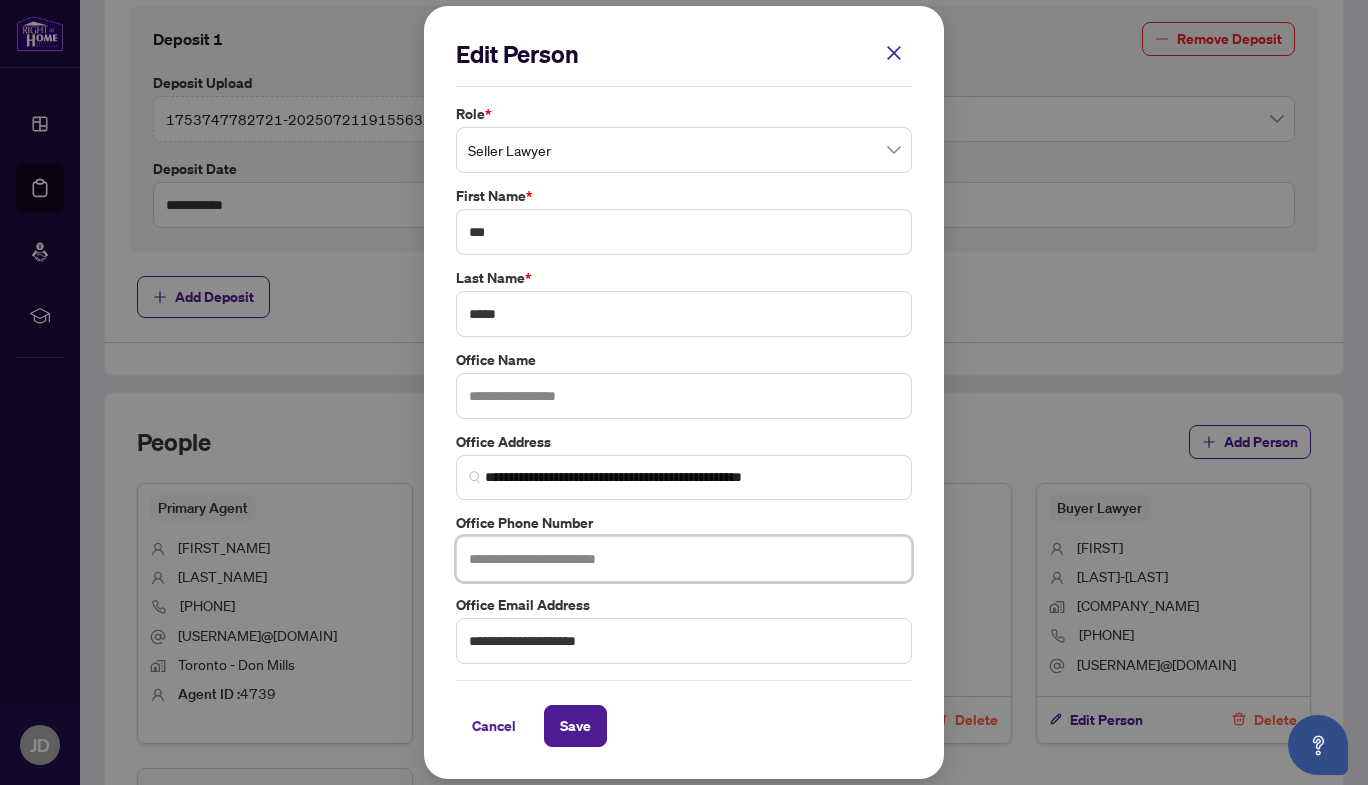 click at bounding box center (684, 559) 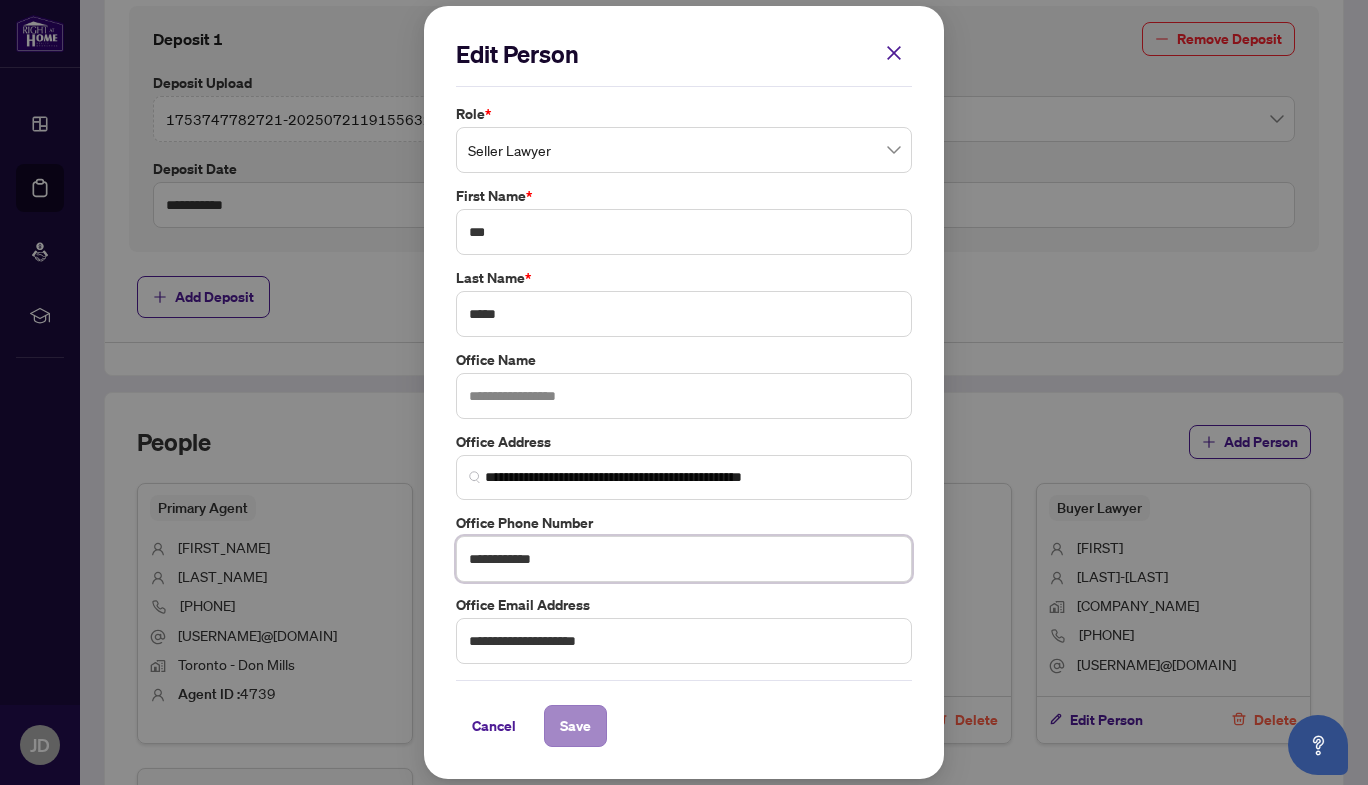 type on "**********" 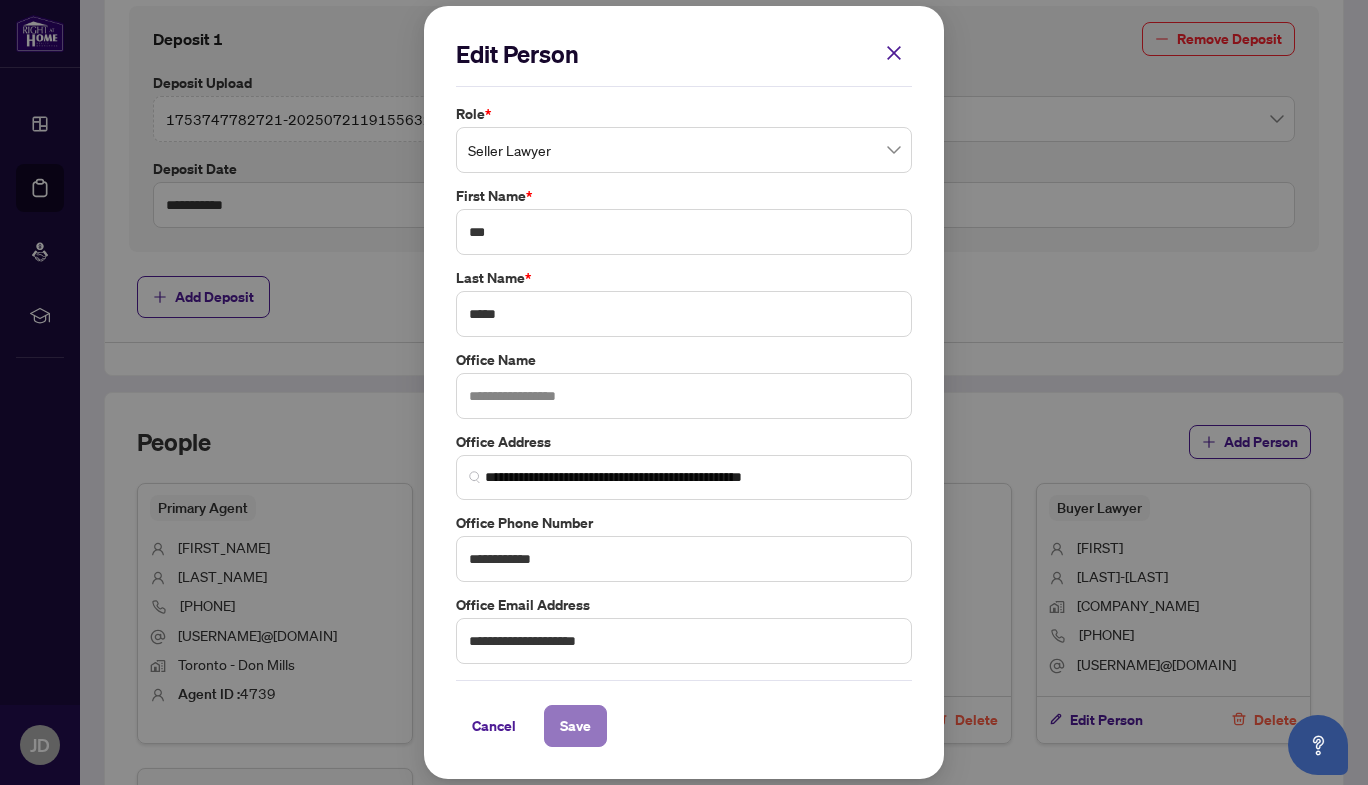 click on "Save" at bounding box center (575, 726) 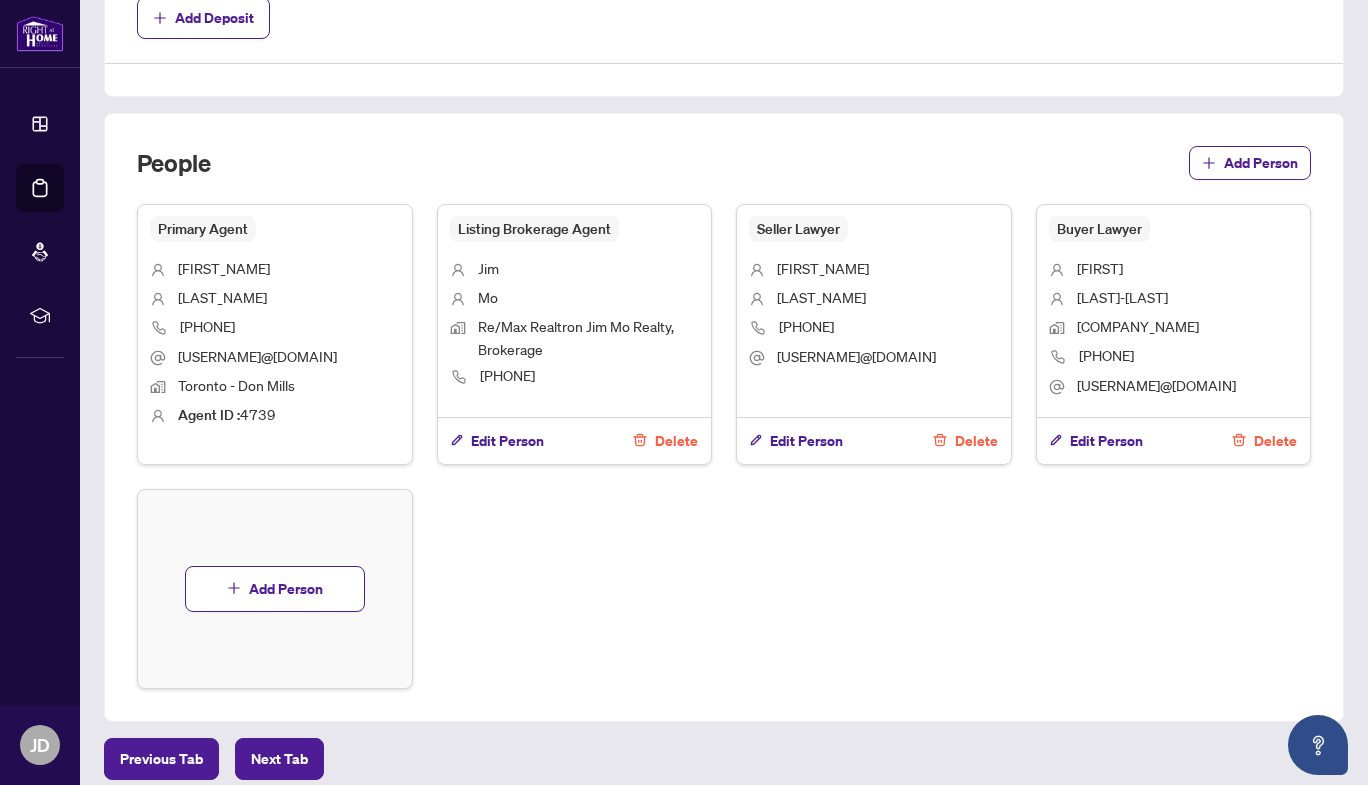 scroll, scrollTop: 1086, scrollLeft: 0, axis: vertical 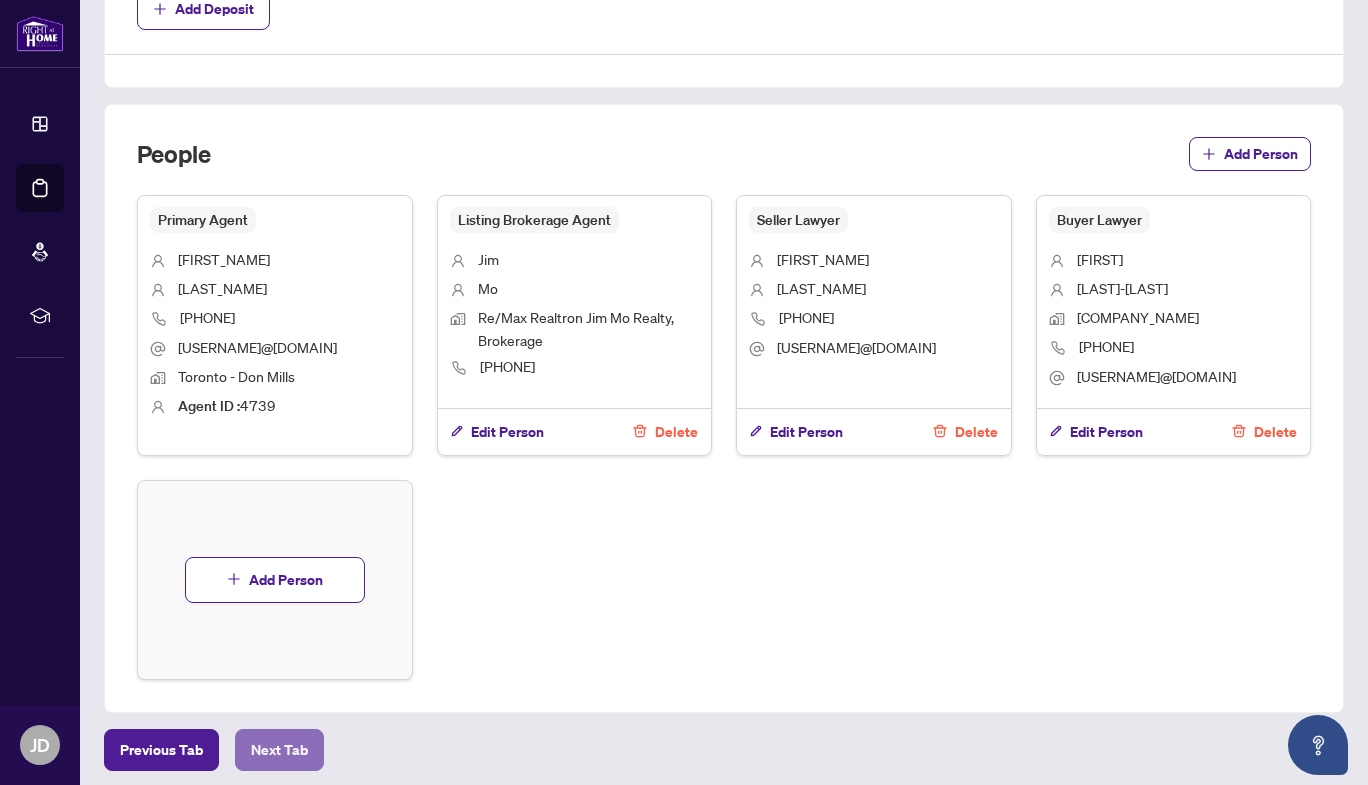 click on "Next Tab" at bounding box center [279, 750] 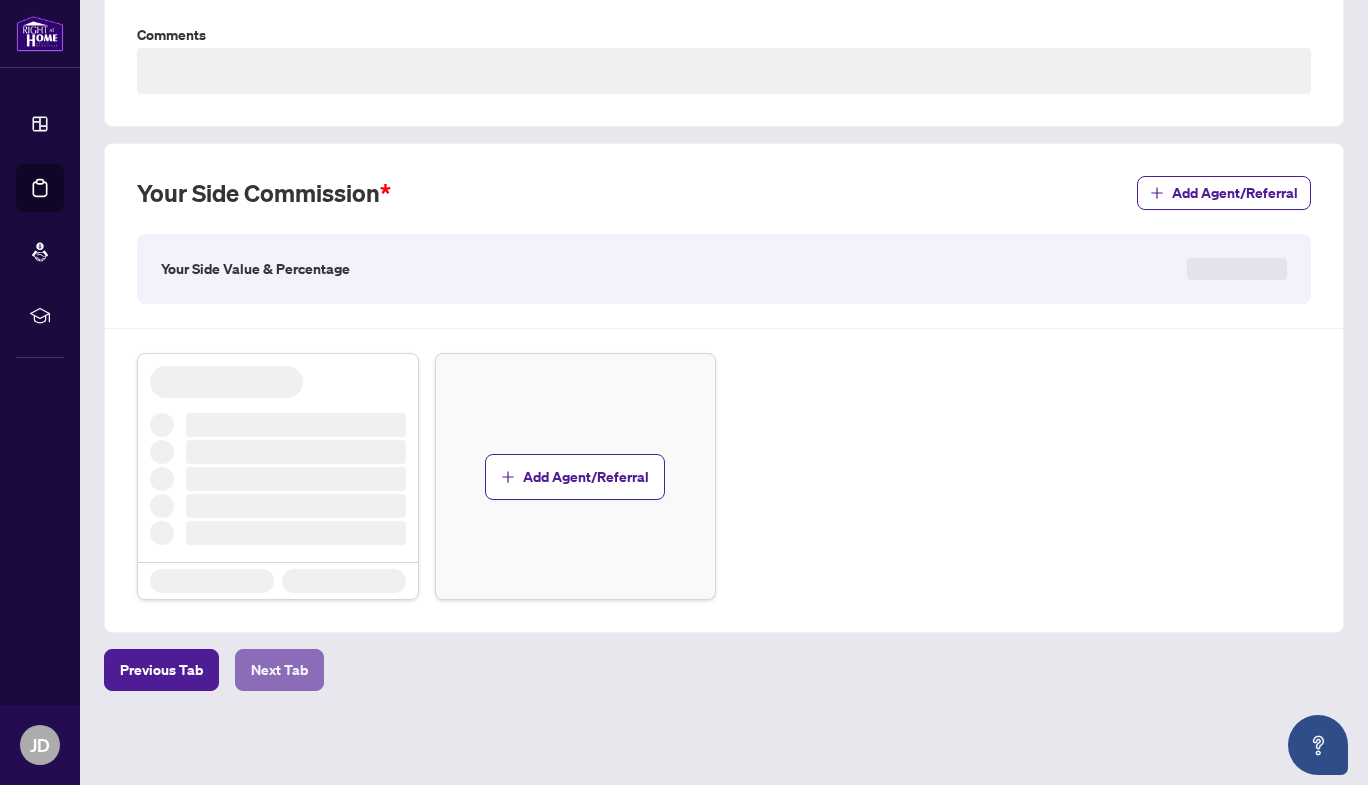 scroll, scrollTop: 0, scrollLeft: 0, axis: both 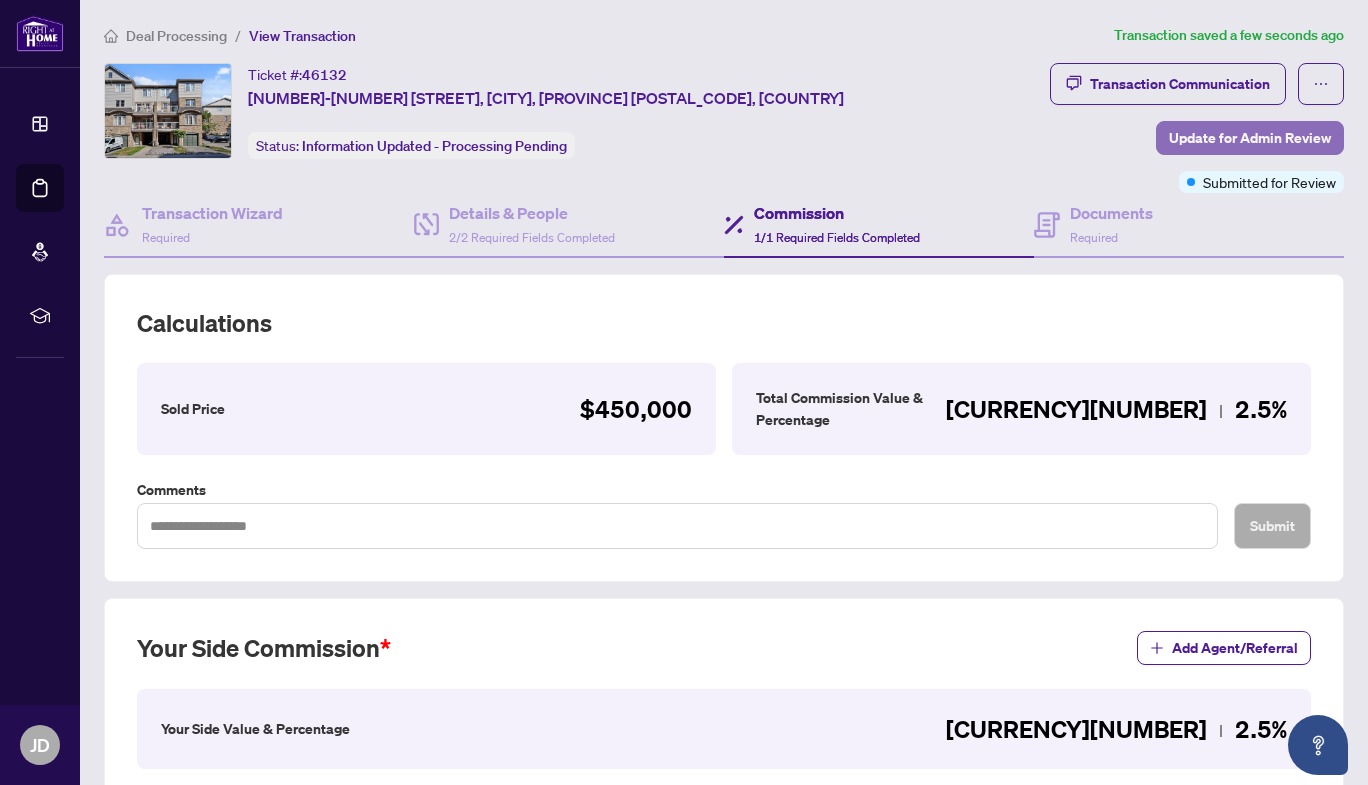 click on "Update for Admin Review" at bounding box center (1250, 138) 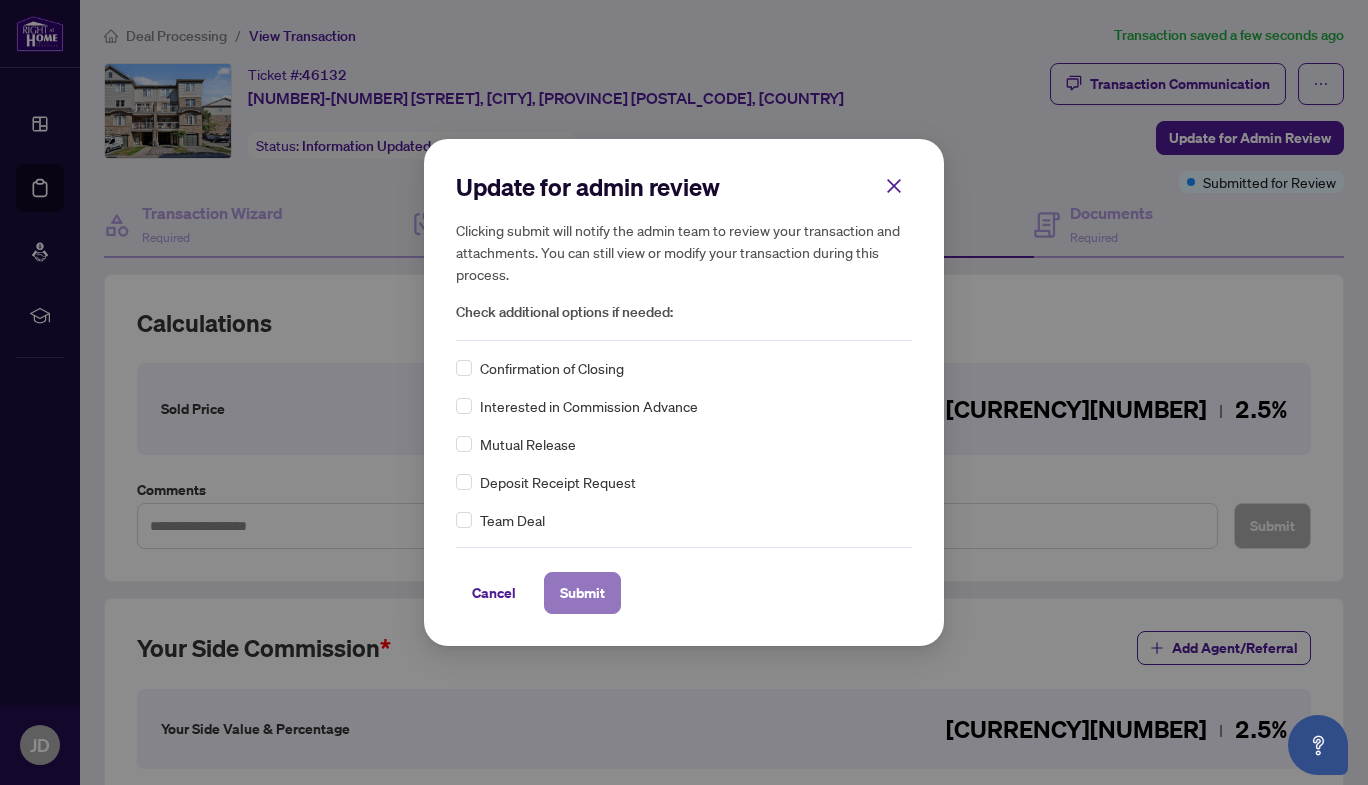 click on "Submit" at bounding box center [582, 593] 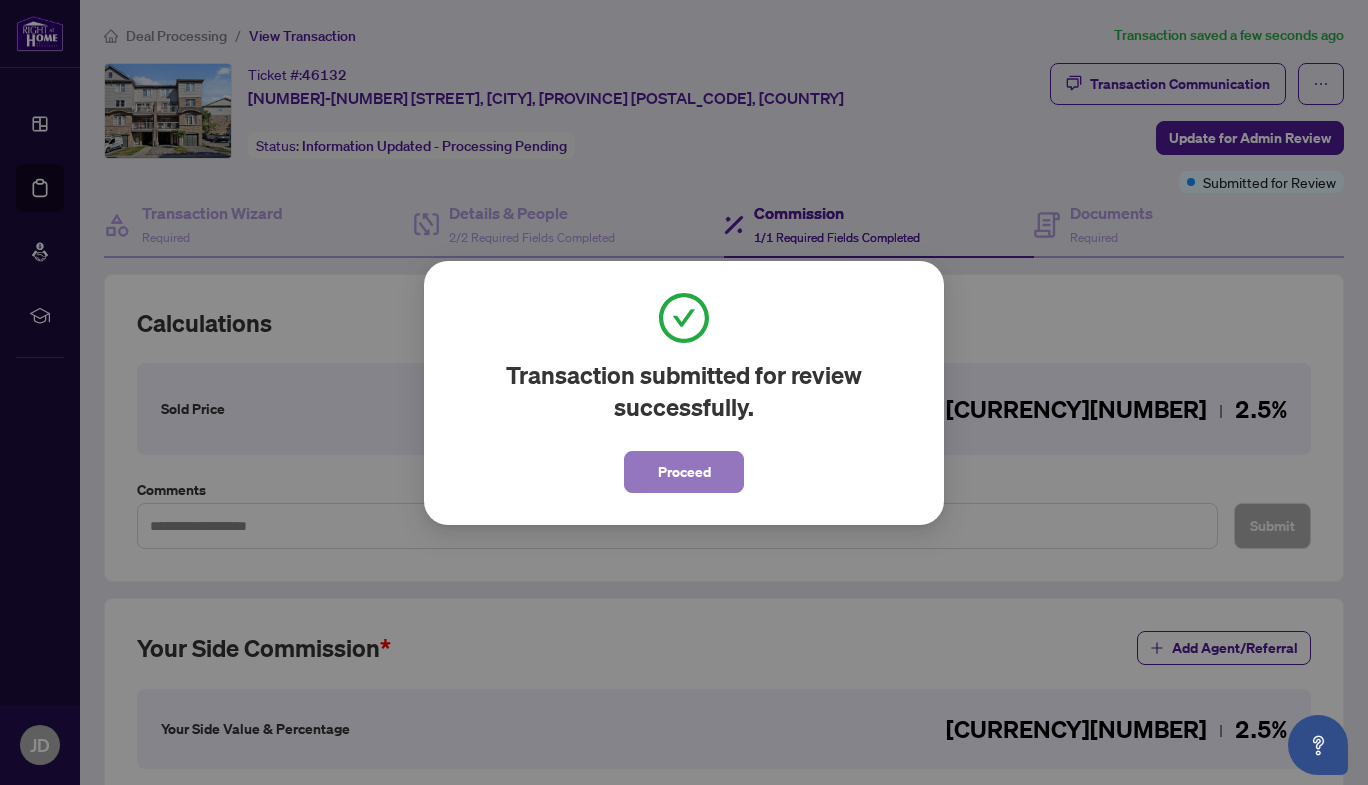 click on "Proceed" at bounding box center (684, 472) 